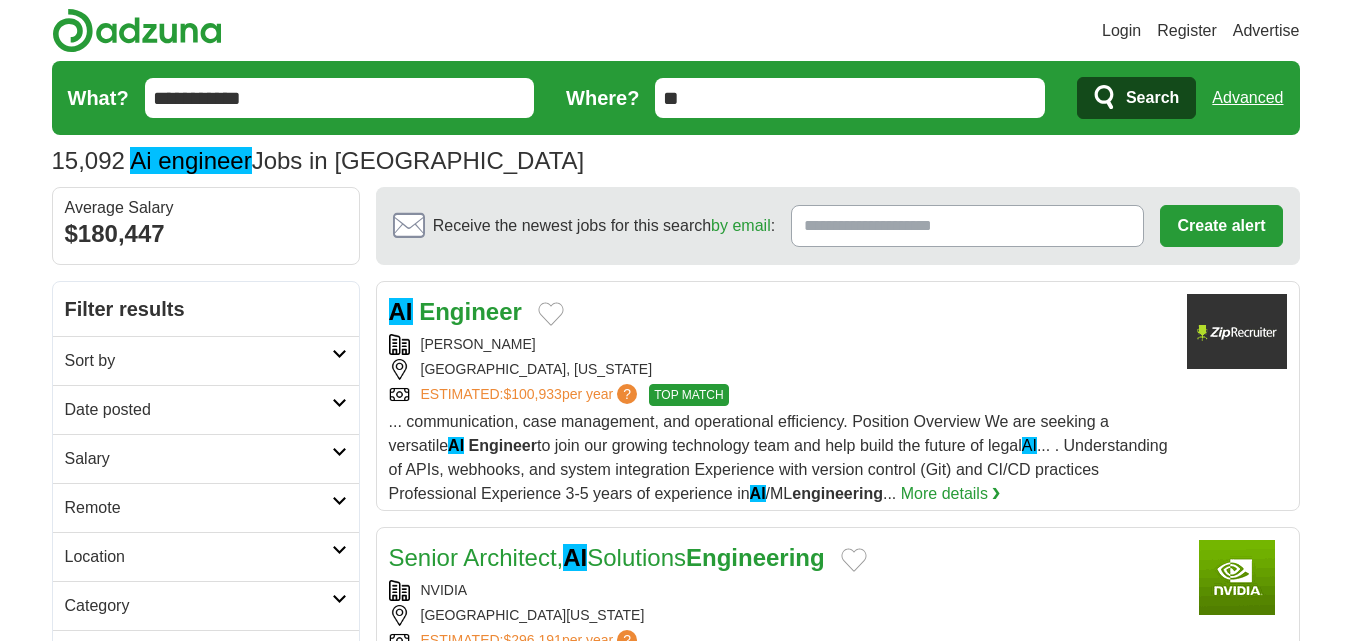 scroll, scrollTop: 0, scrollLeft: 0, axis: both 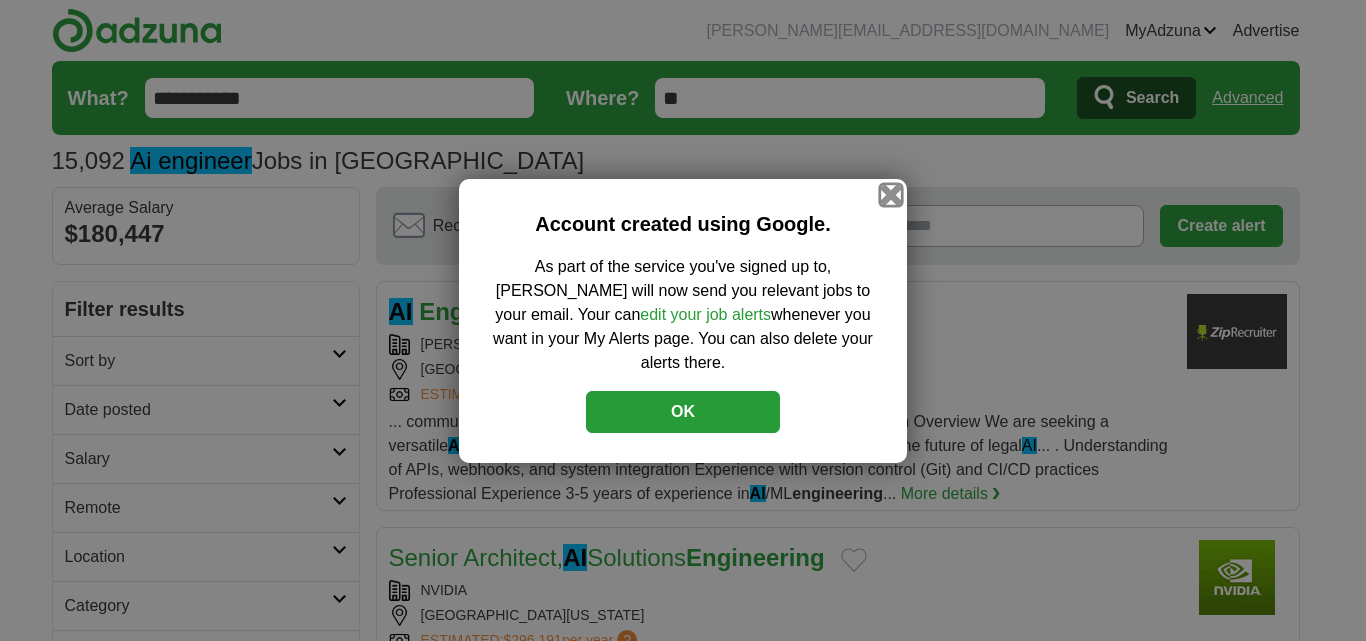 click at bounding box center (891, 194) 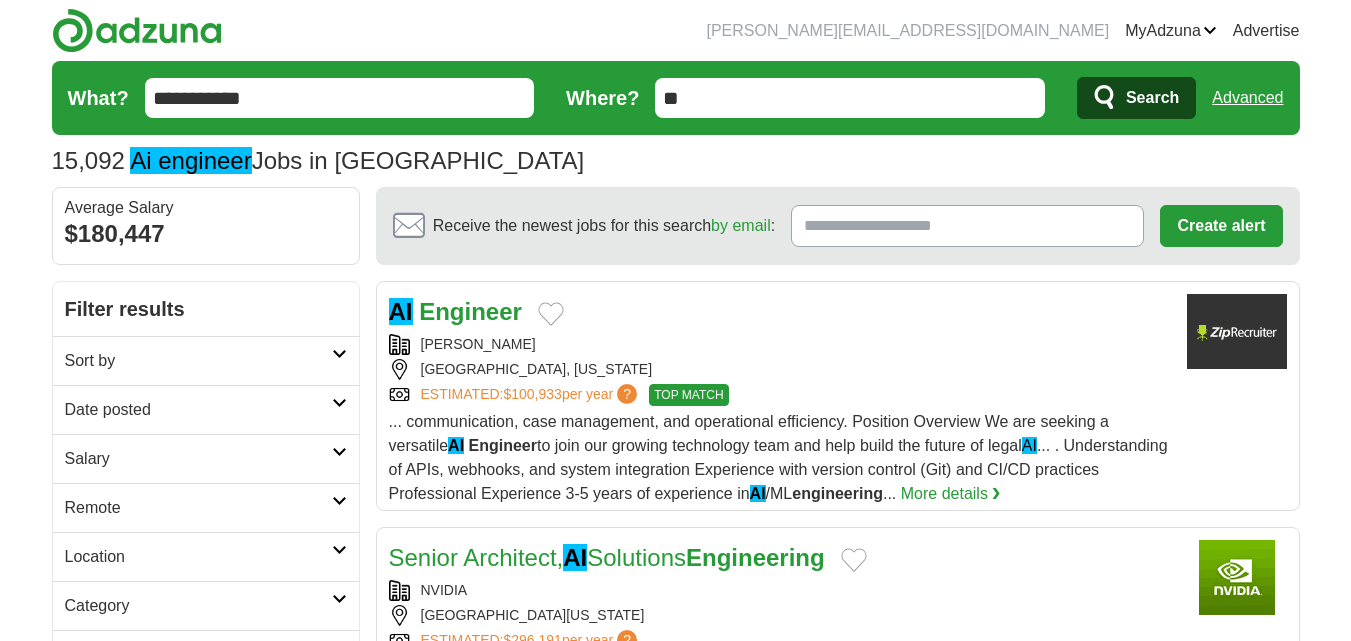 click on "Date posted" at bounding box center (198, 410) 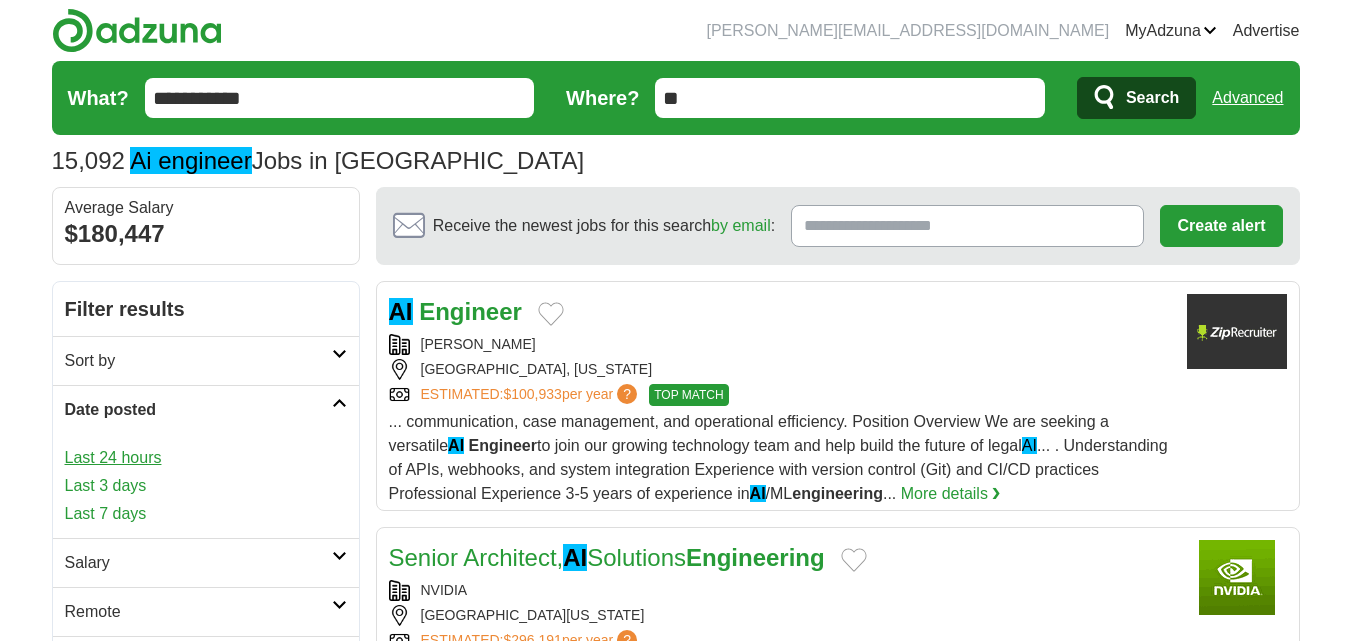click on "Last 24 hours" at bounding box center (206, 458) 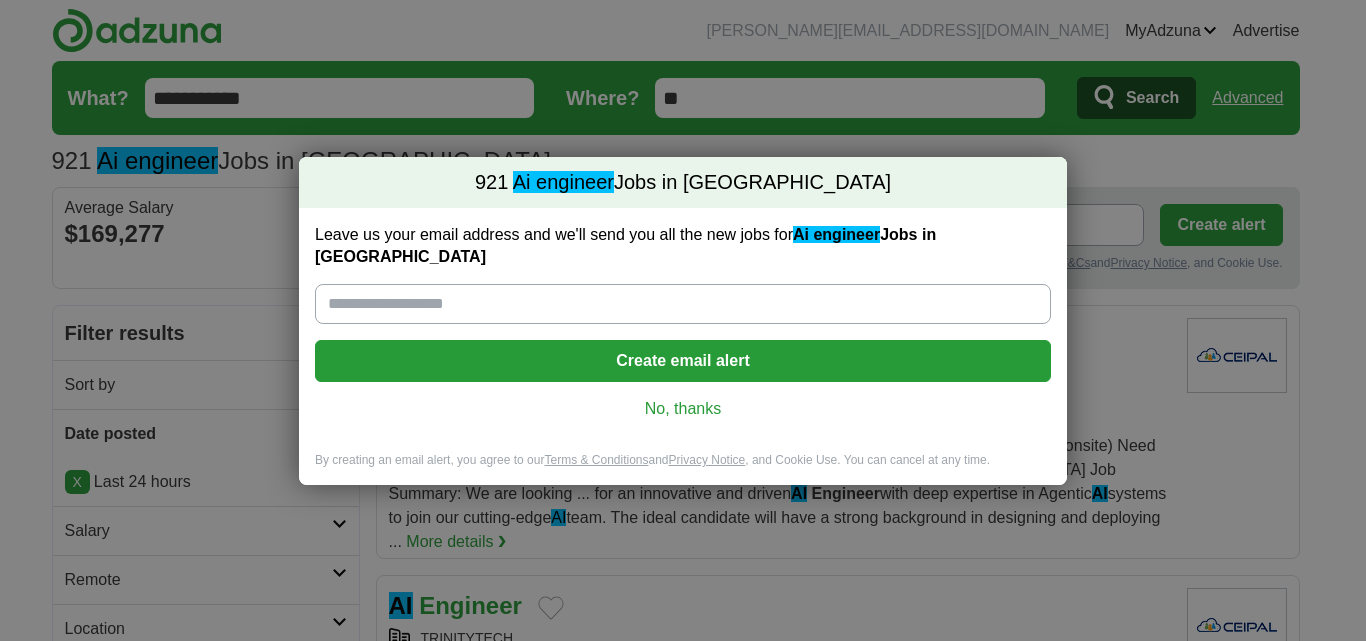 scroll, scrollTop: 0, scrollLeft: 0, axis: both 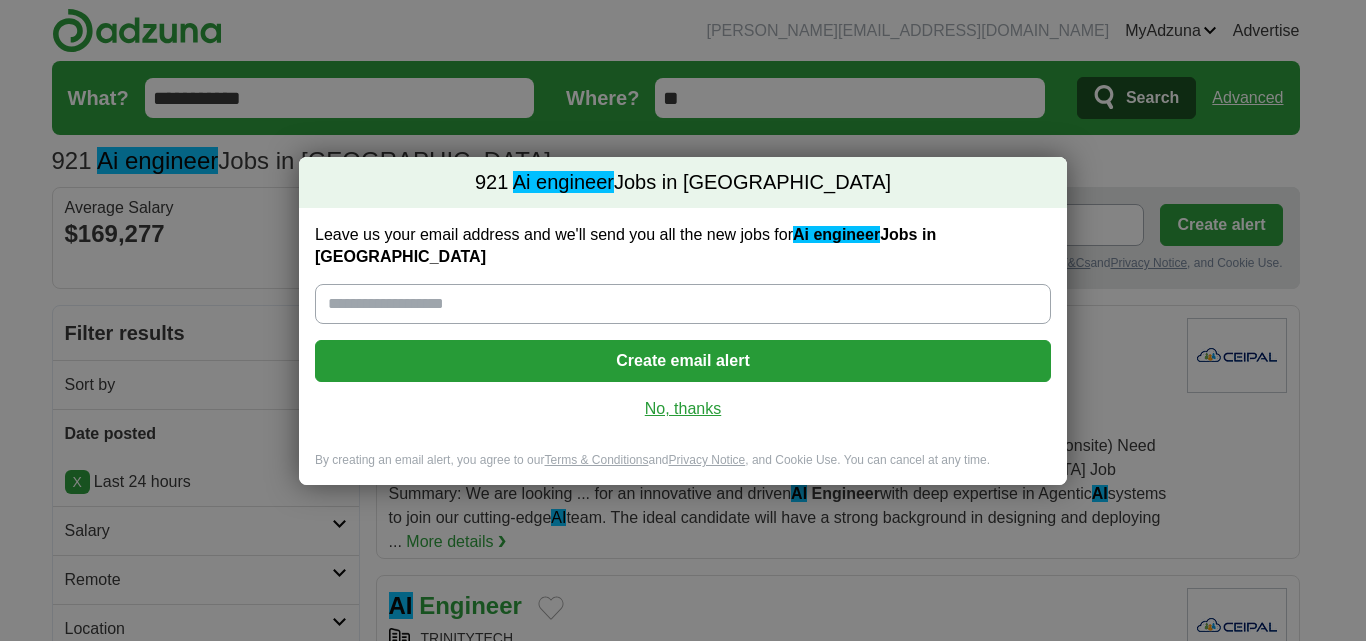 click on "No, thanks" at bounding box center (683, 409) 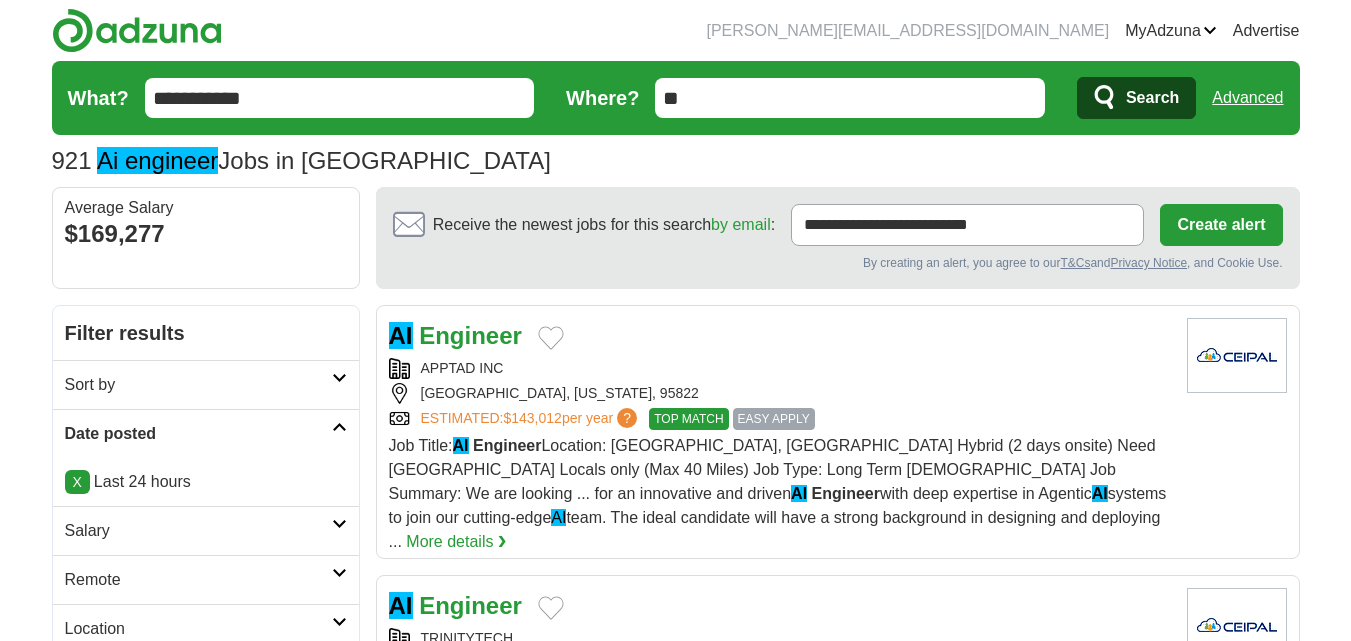 scroll, scrollTop: 200, scrollLeft: 0, axis: vertical 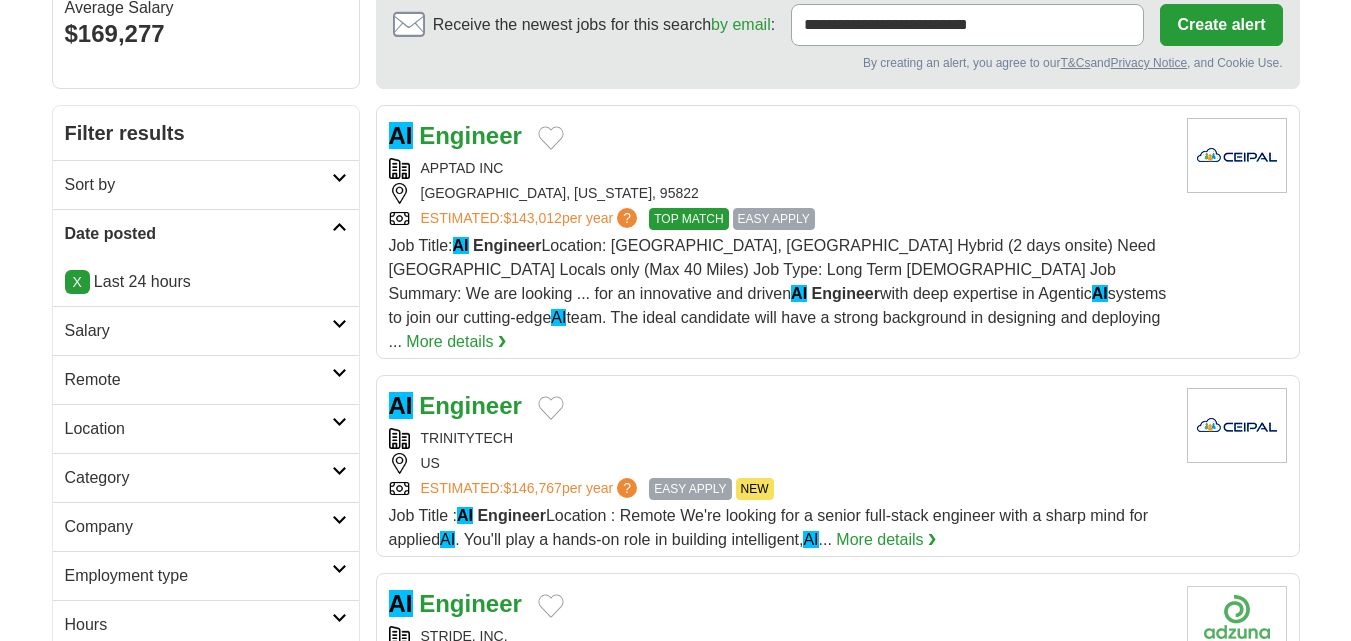 click on "Remote" at bounding box center (198, 380) 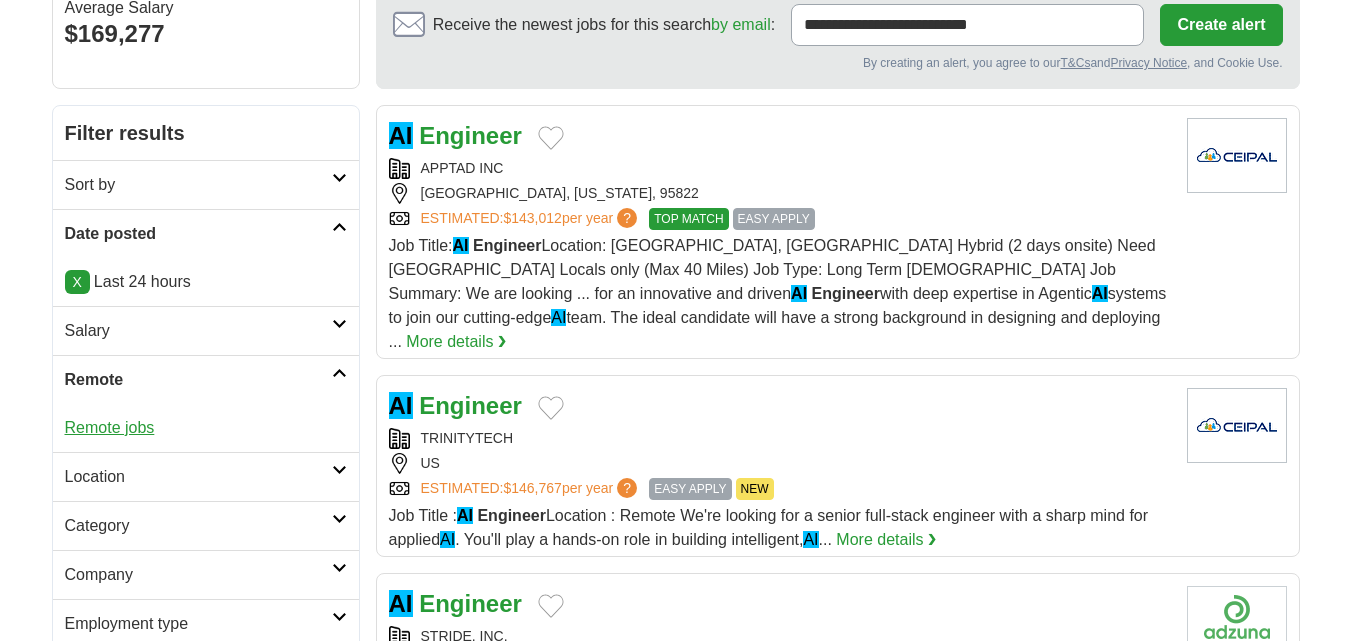 click on "Remote jobs" at bounding box center [110, 427] 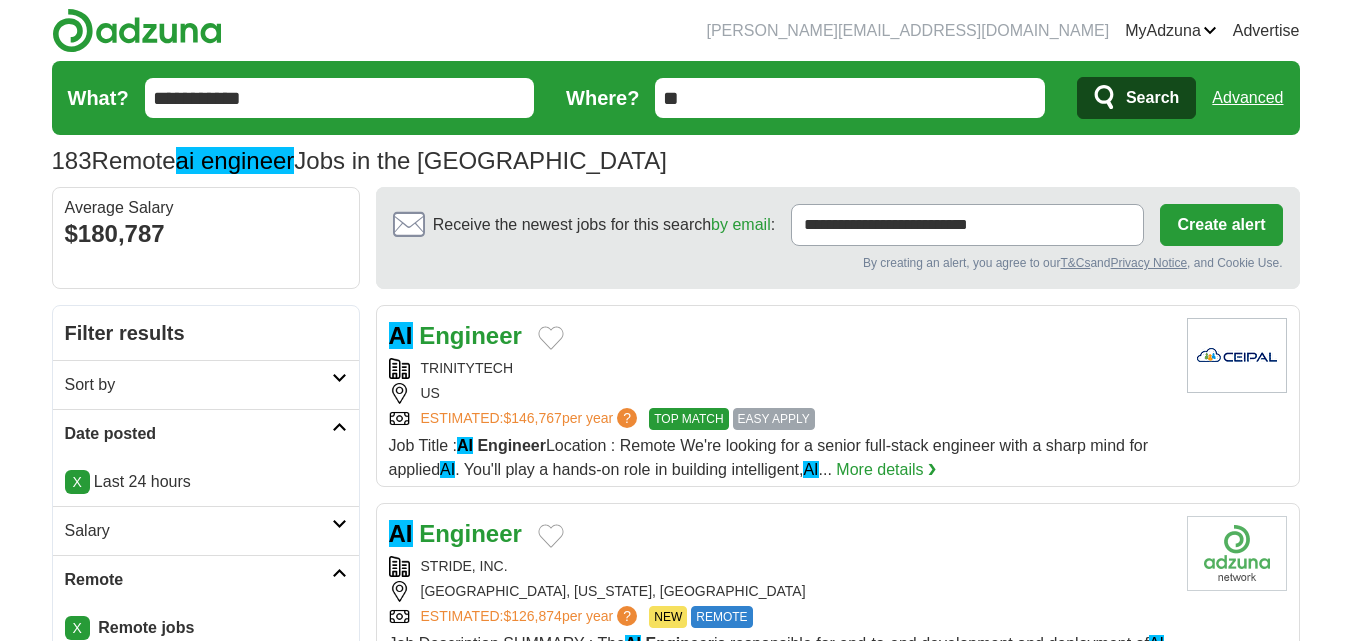 scroll, scrollTop: 0, scrollLeft: 0, axis: both 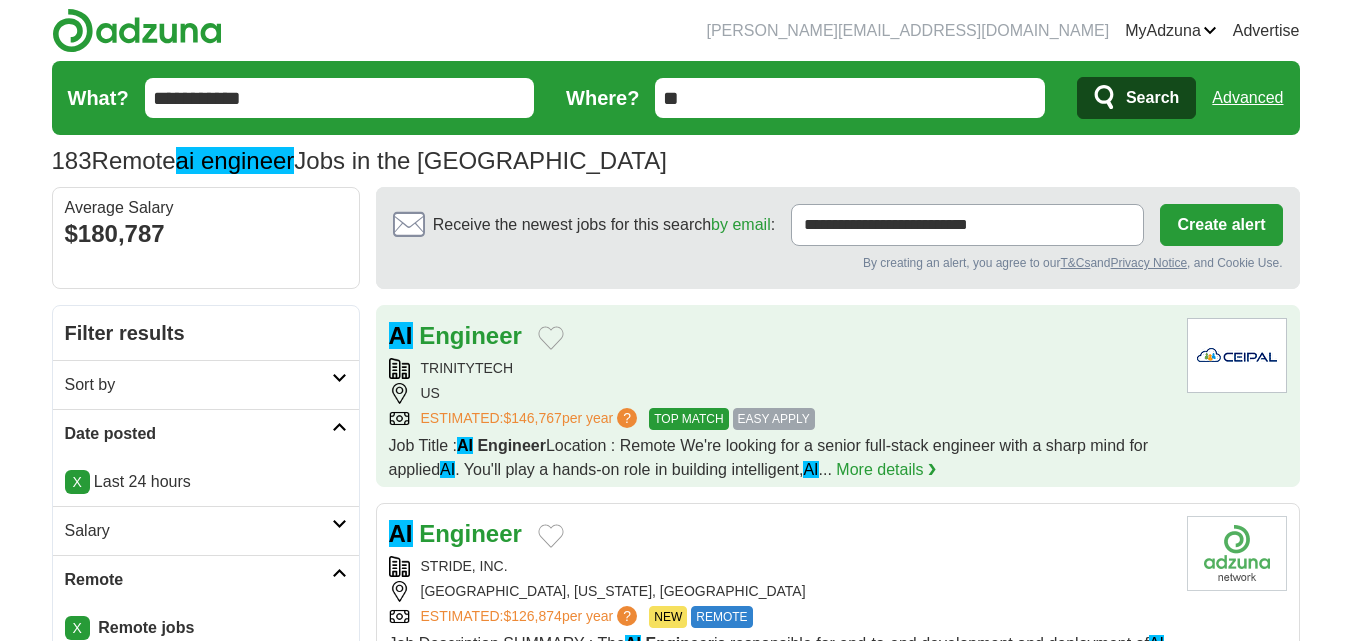 click on "AI   Engineer" at bounding box center [780, 336] 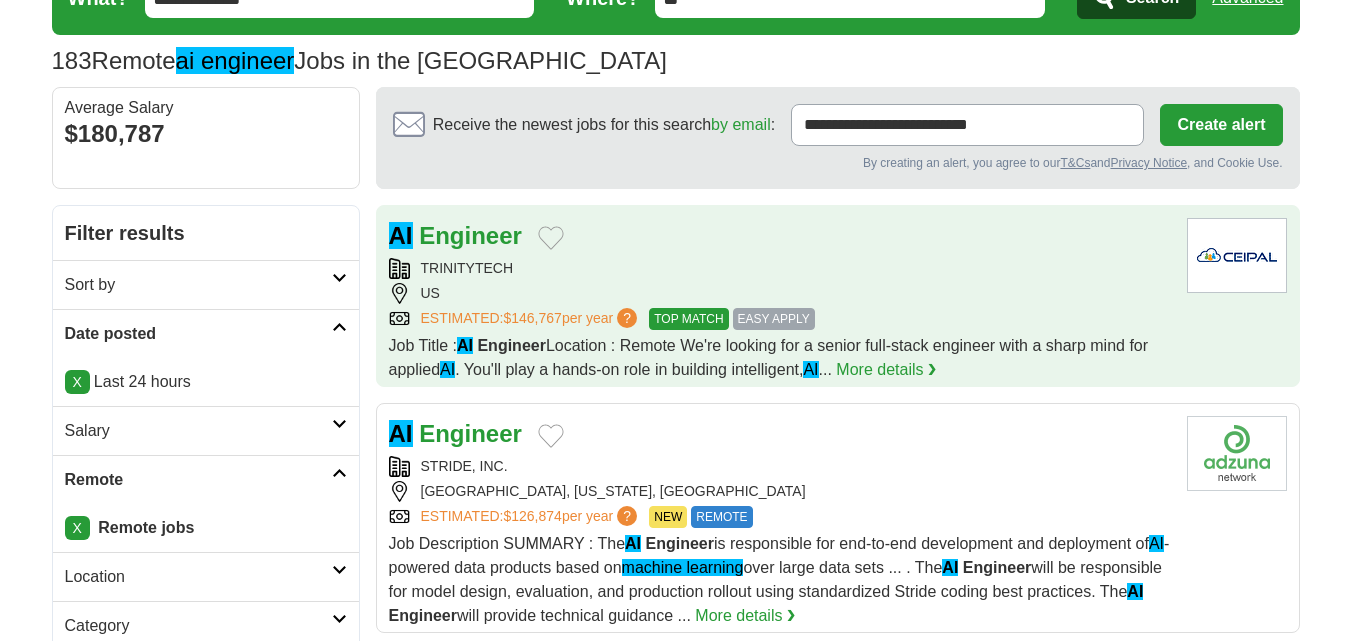scroll, scrollTop: 200, scrollLeft: 0, axis: vertical 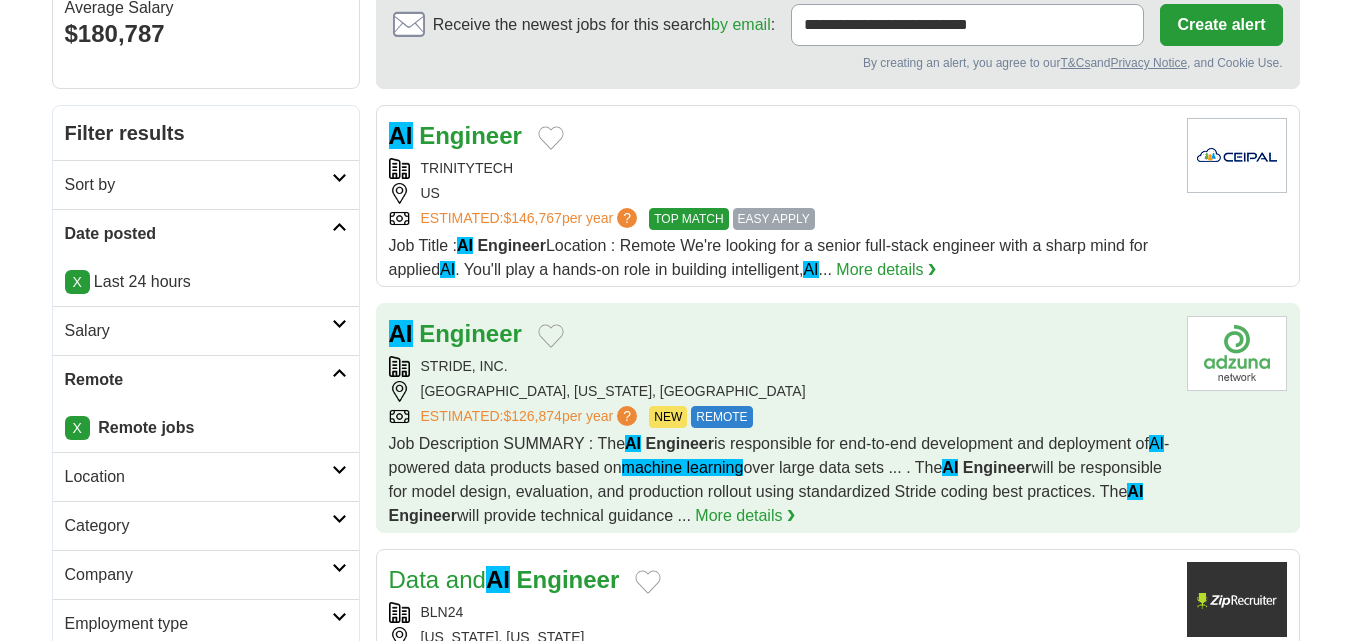 click on "AI   Engineer" at bounding box center (780, 334) 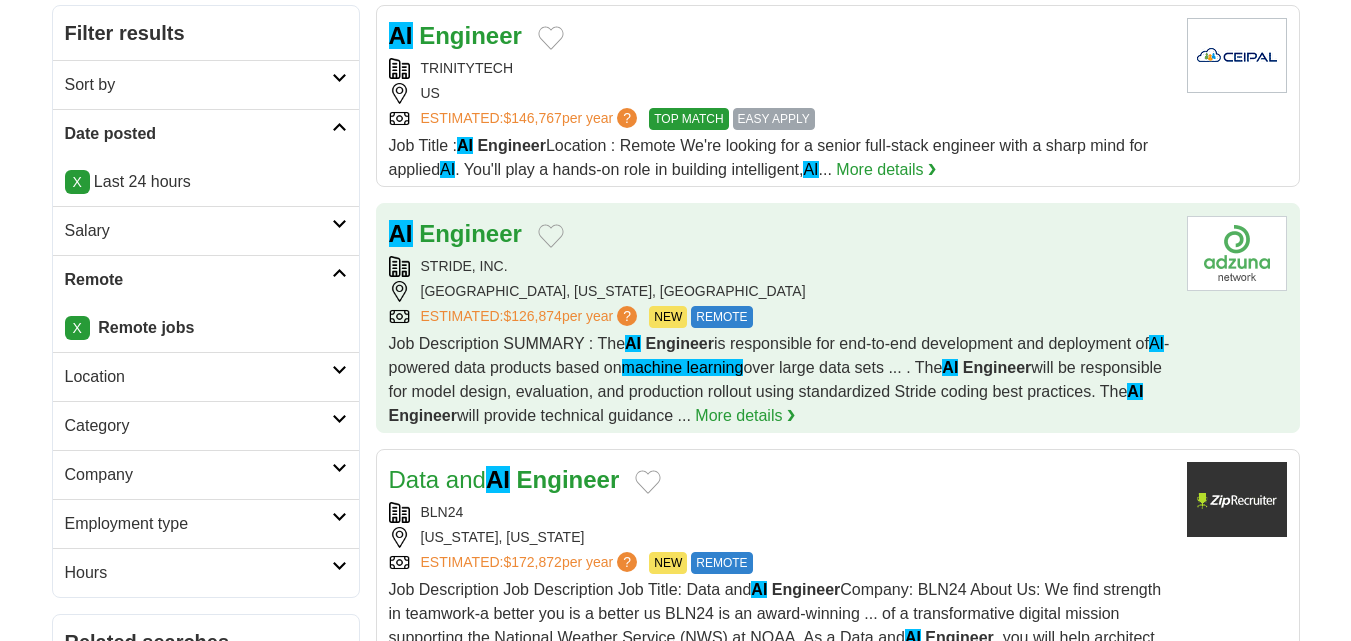 scroll, scrollTop: 500, scrollLeft: 0, axis: vertical 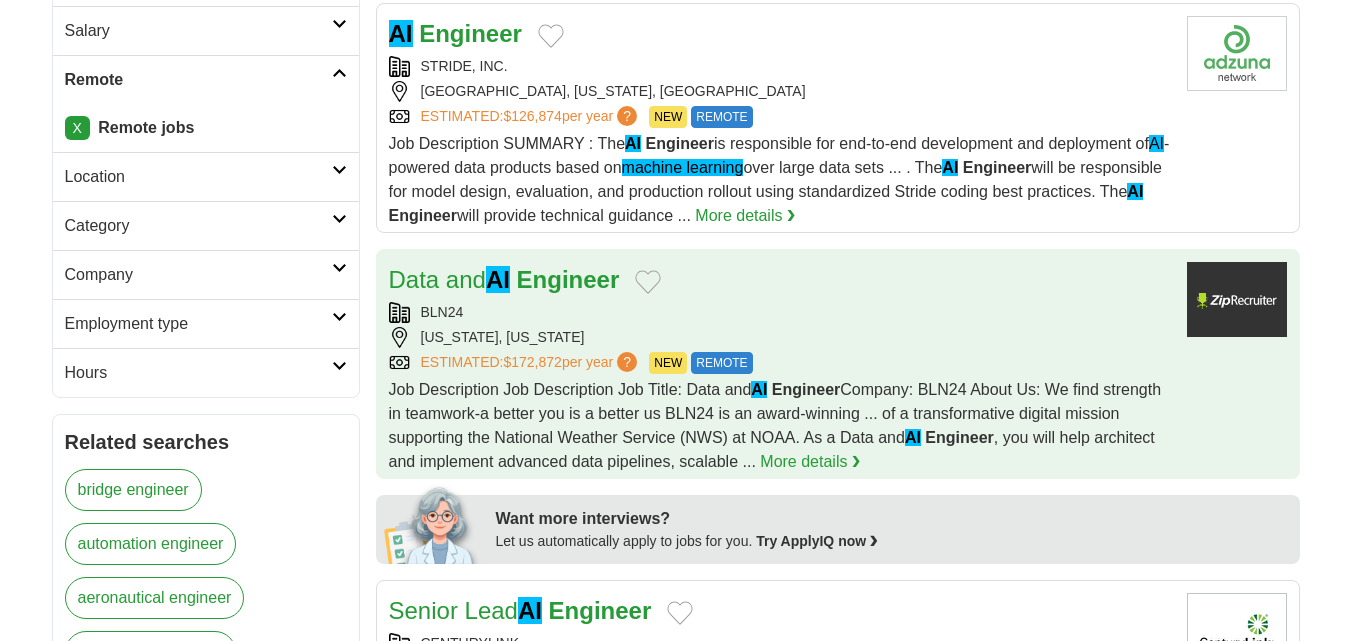 click on "Data and  AI   Engineer" at bounding box center [780, 280] 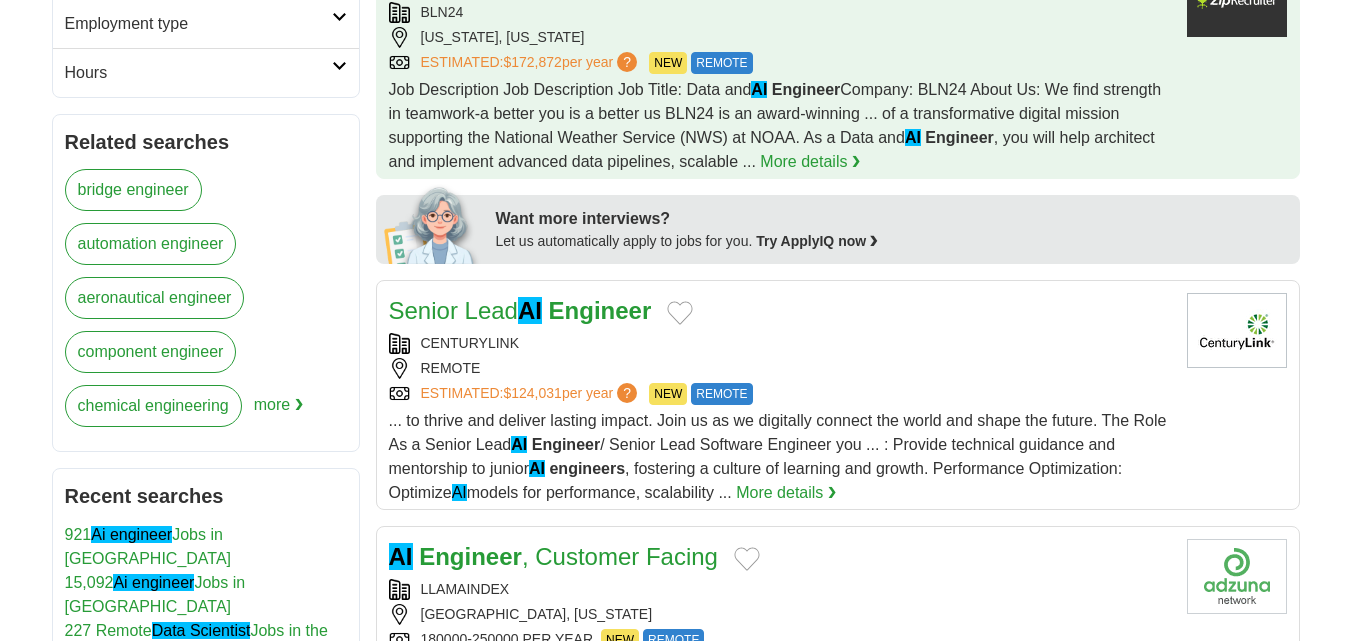 scroll, scrollTop: 900, scrollLeft: 0, axis: vertical 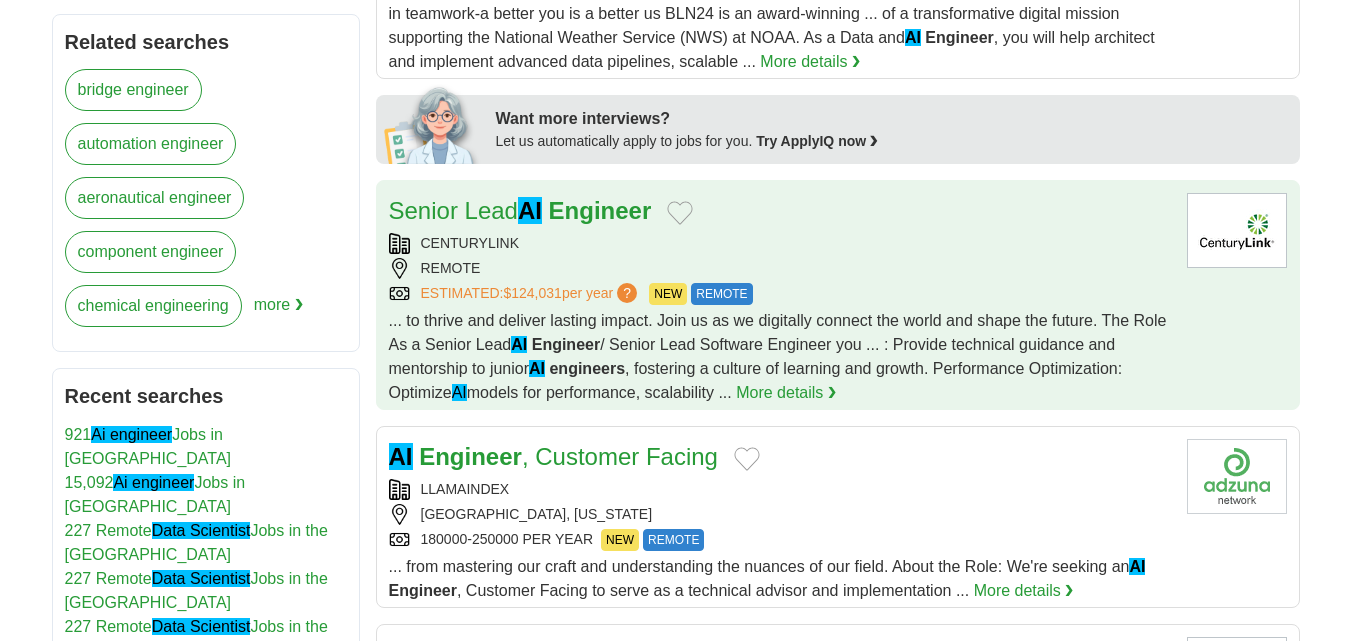 click on "CENTURYLINK" at bounding box center [780, 243] 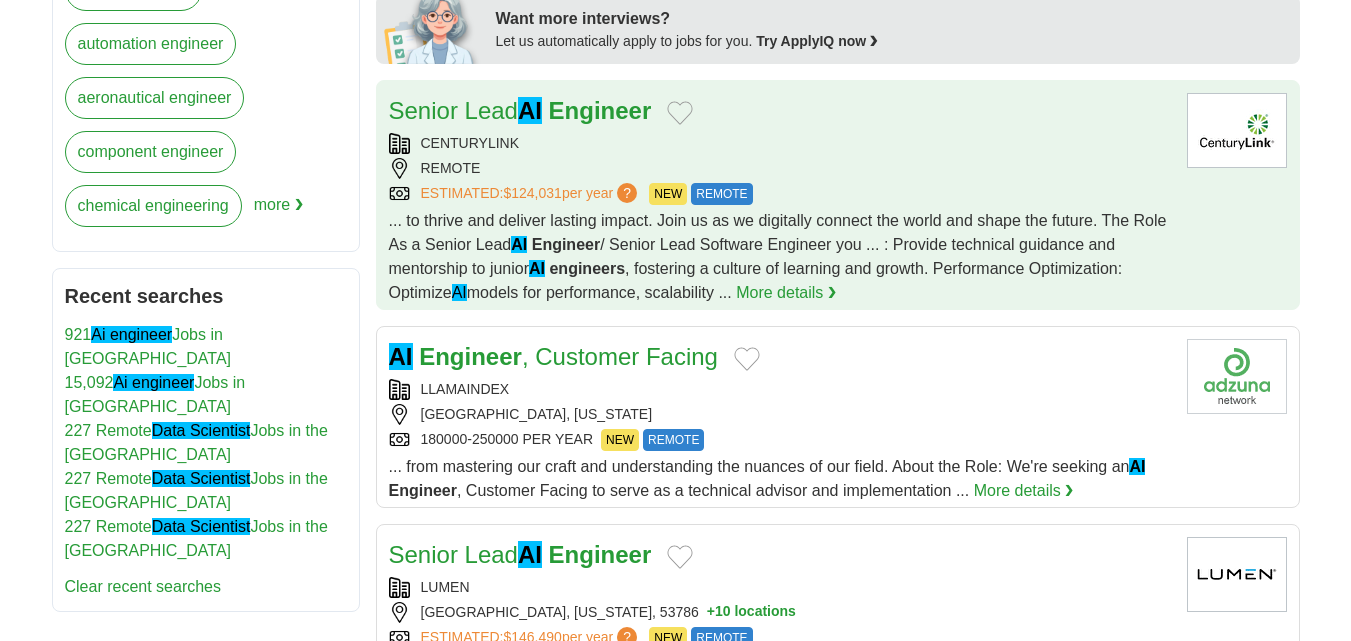 scroll, scrollTop: 1100, scrollLeft: 0, axis: vertical 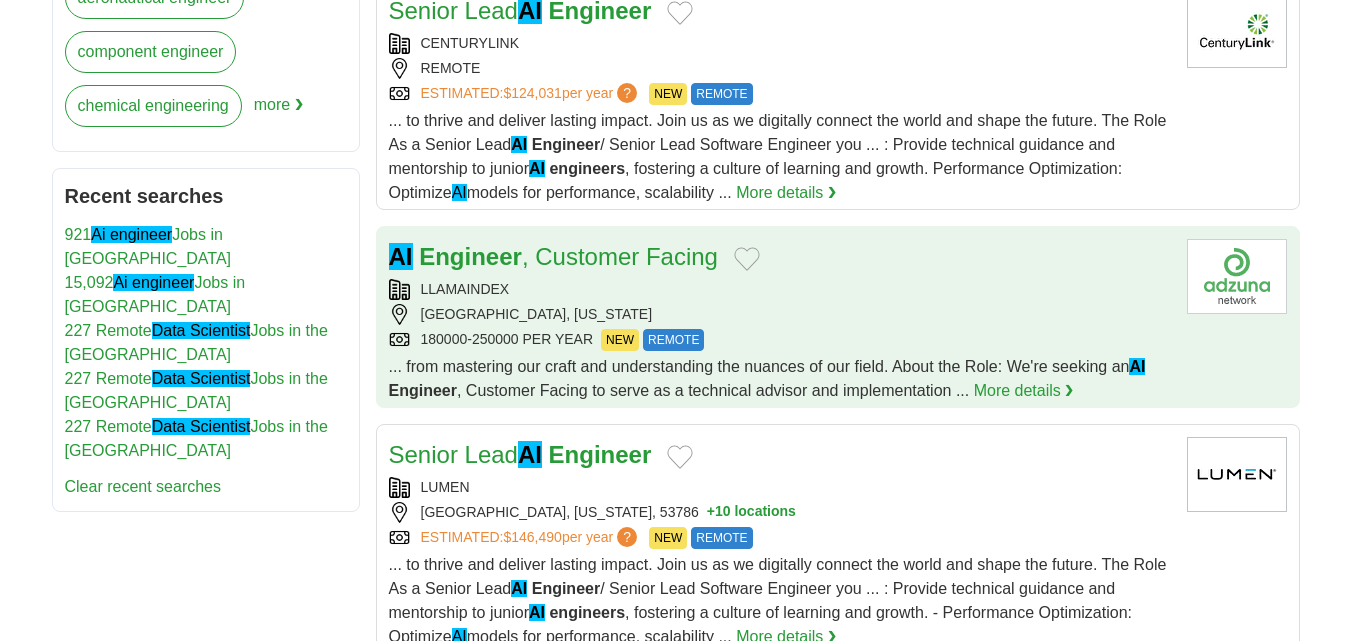 click on "LLAMAINDEX" at bounding box center (780, 289) 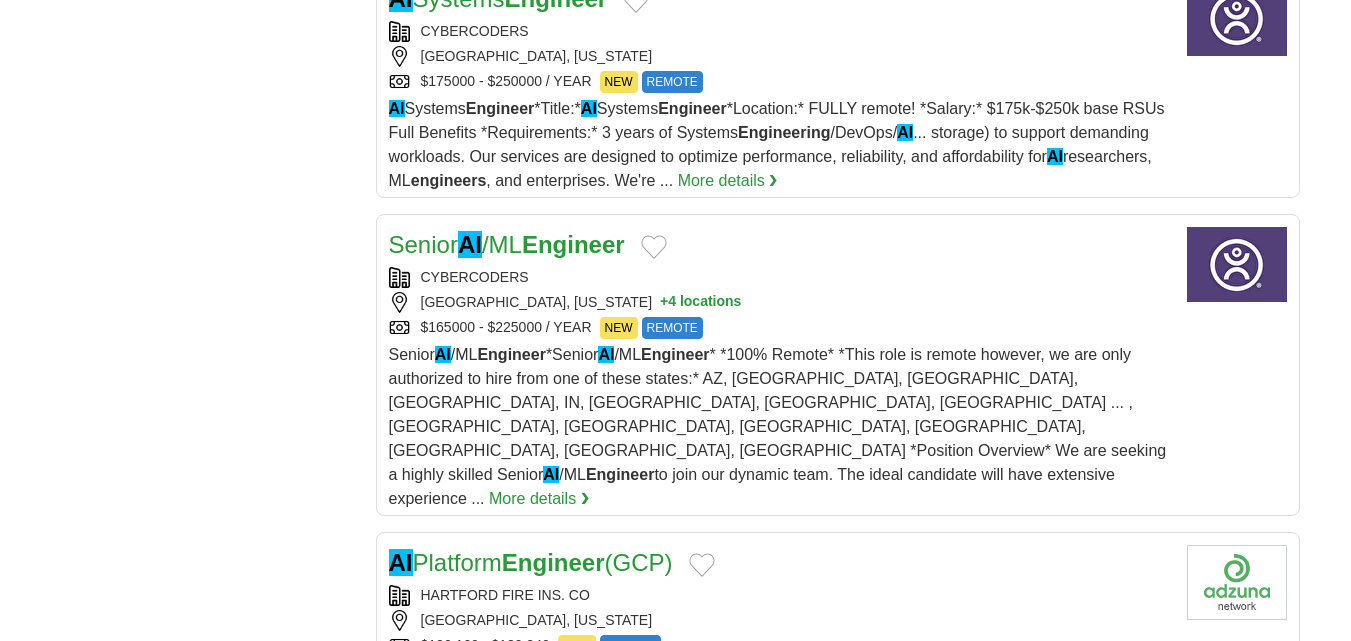 scroll, scrollTop: 2000, scrollLeft: 0, axis: vertical 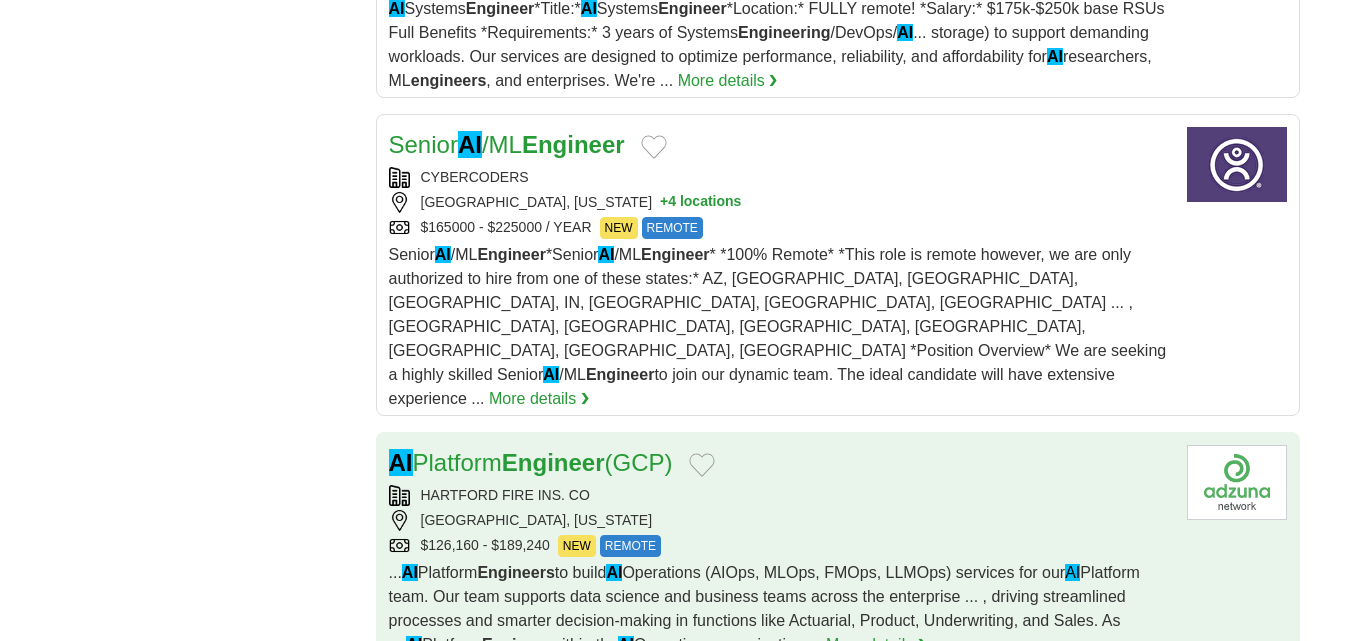 click on "HARTFORD, CONNECTICUT" at bounding box center [780, 520] 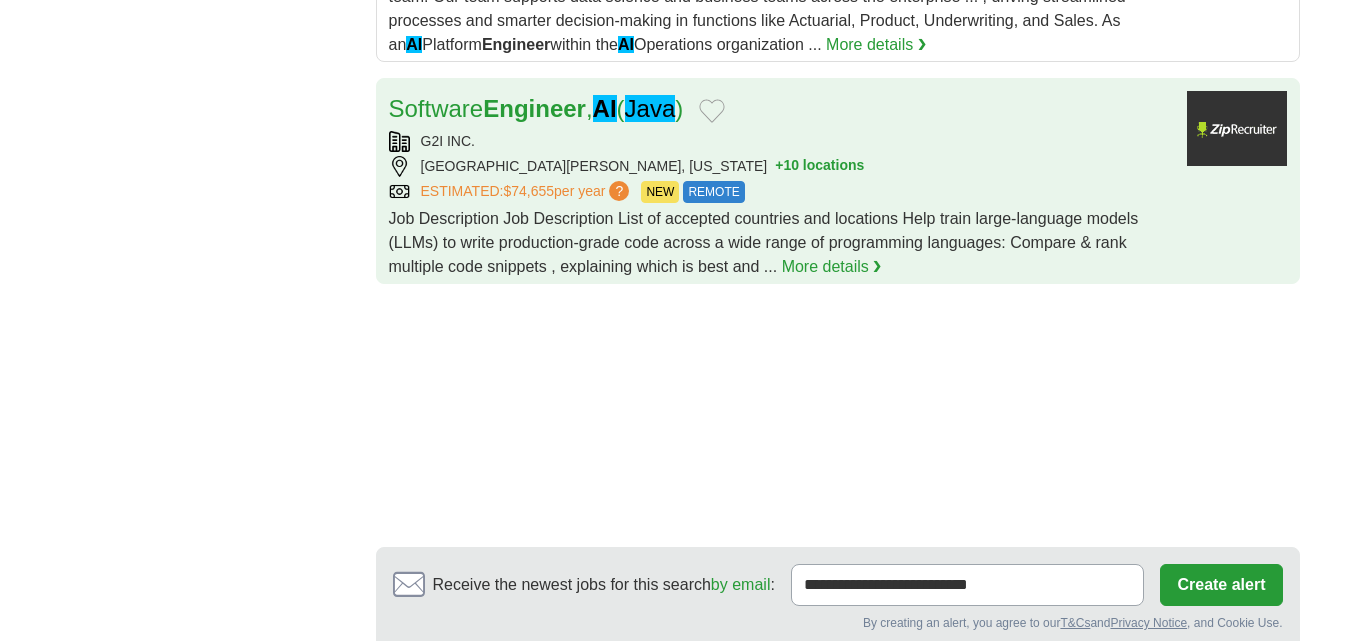 scroll, scrollTop: 3000, scrollLeft: 0, axis: vertical 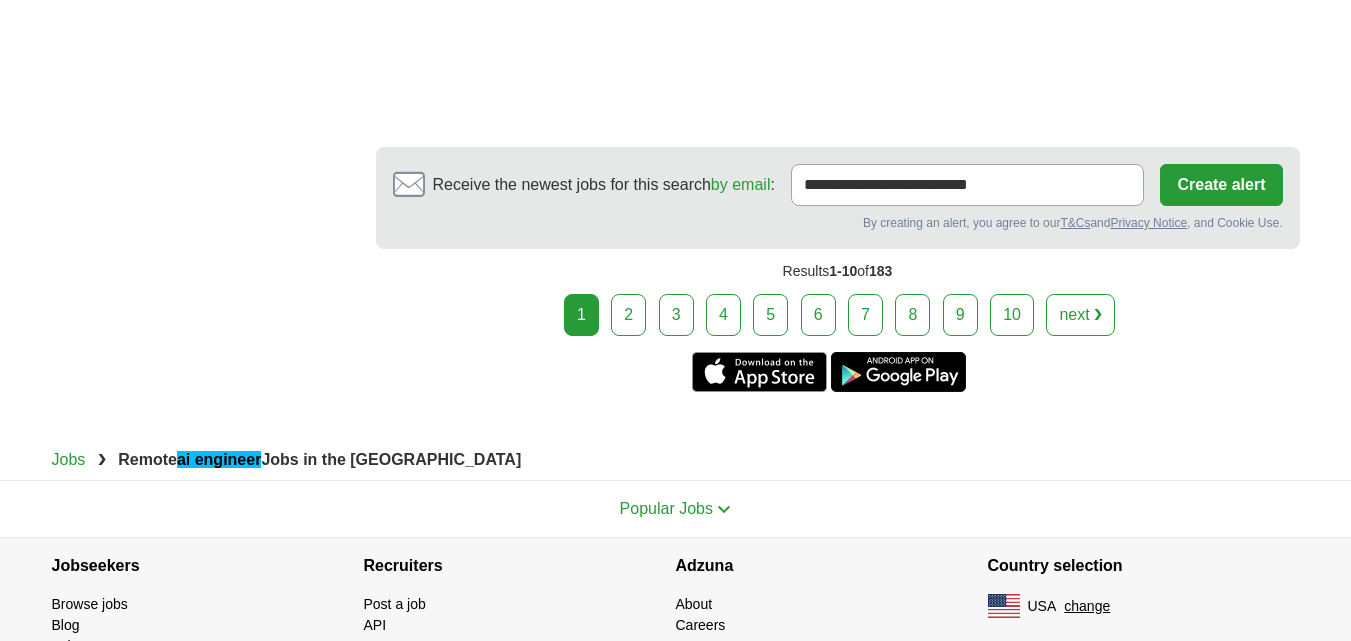 click on "1
2
3
4
5
6
7
8
9                 next ❯" at bounding box center (838, 315) 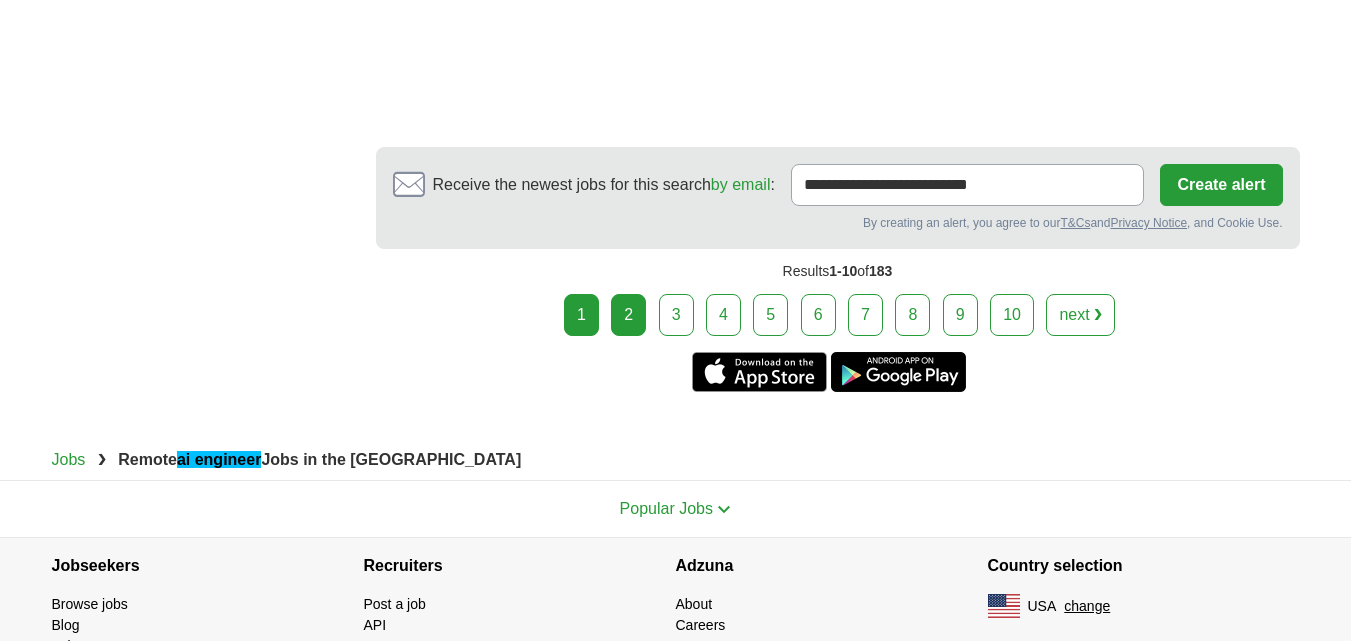 click on "2" at bounding box center [628, 315] 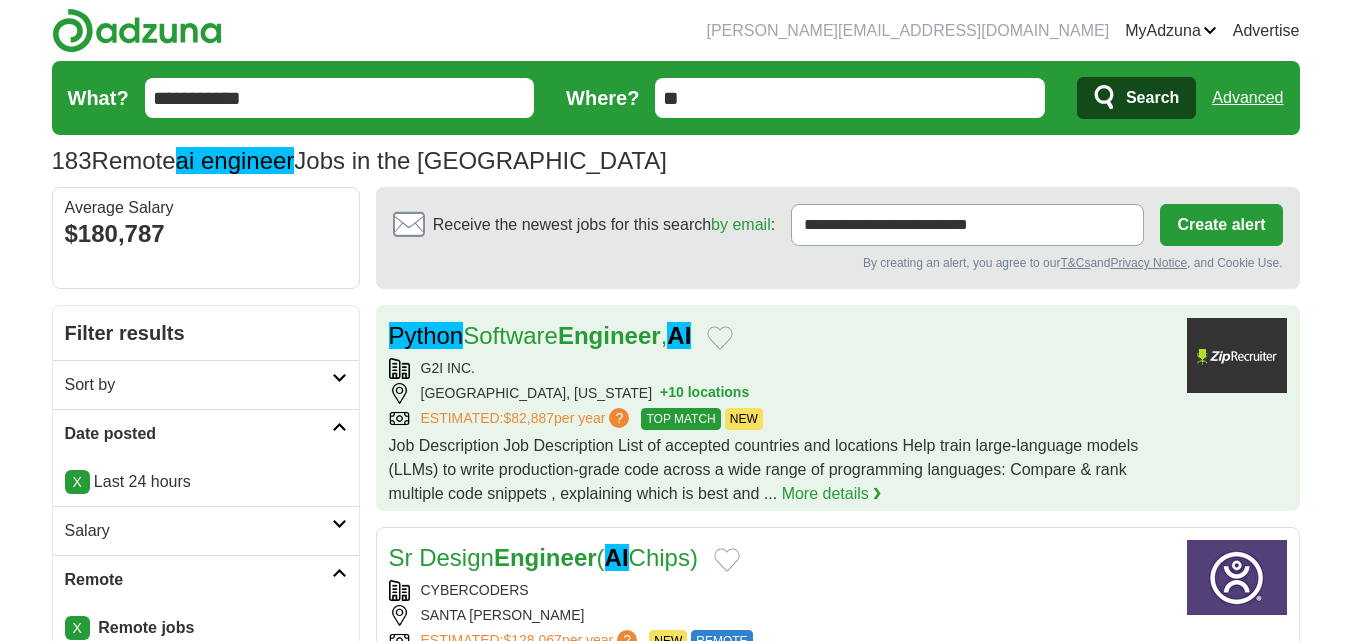 scroll, scrollTop: 0, scrollLeft: 0, axis: both 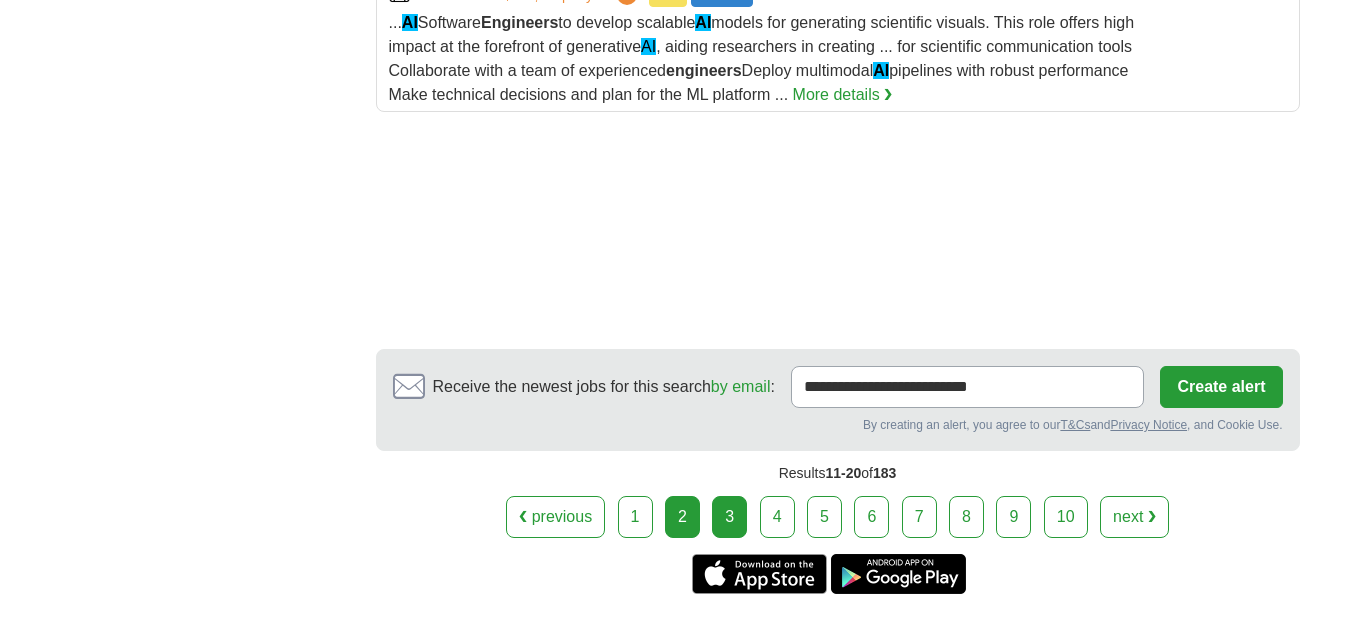 click on "3" at bounding box center [729, 517] 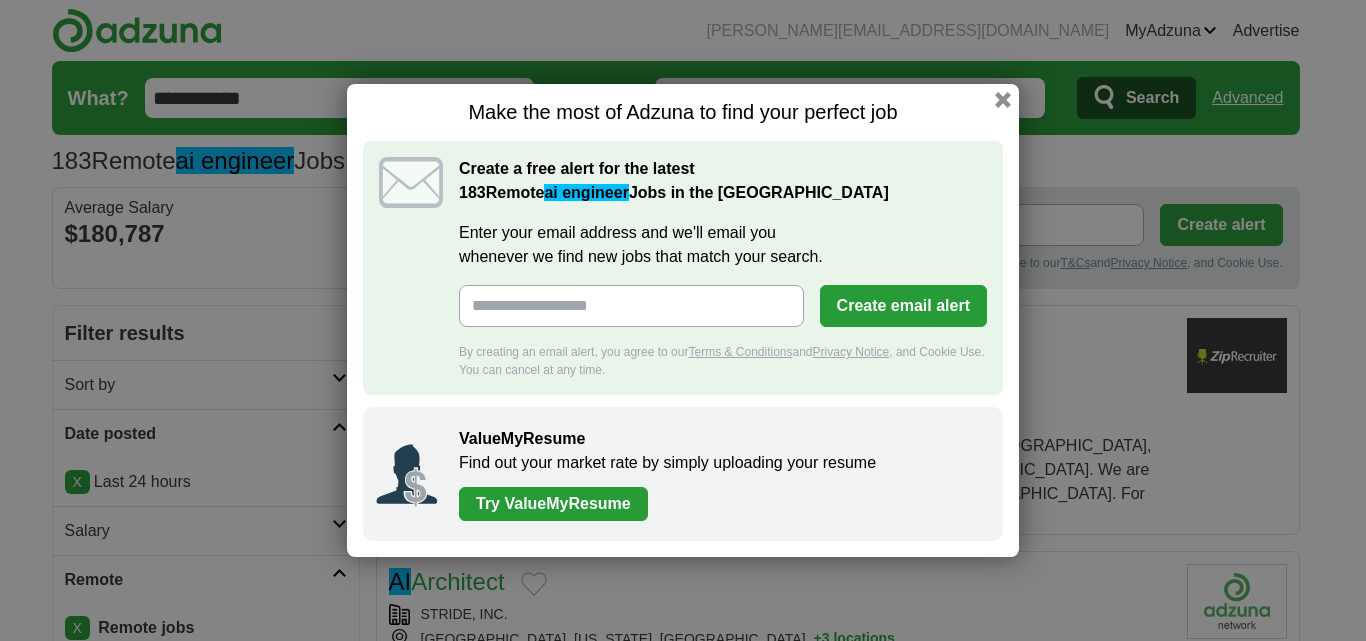 scroll, scrollTop: 0, scrollLeft: 0, axis: both 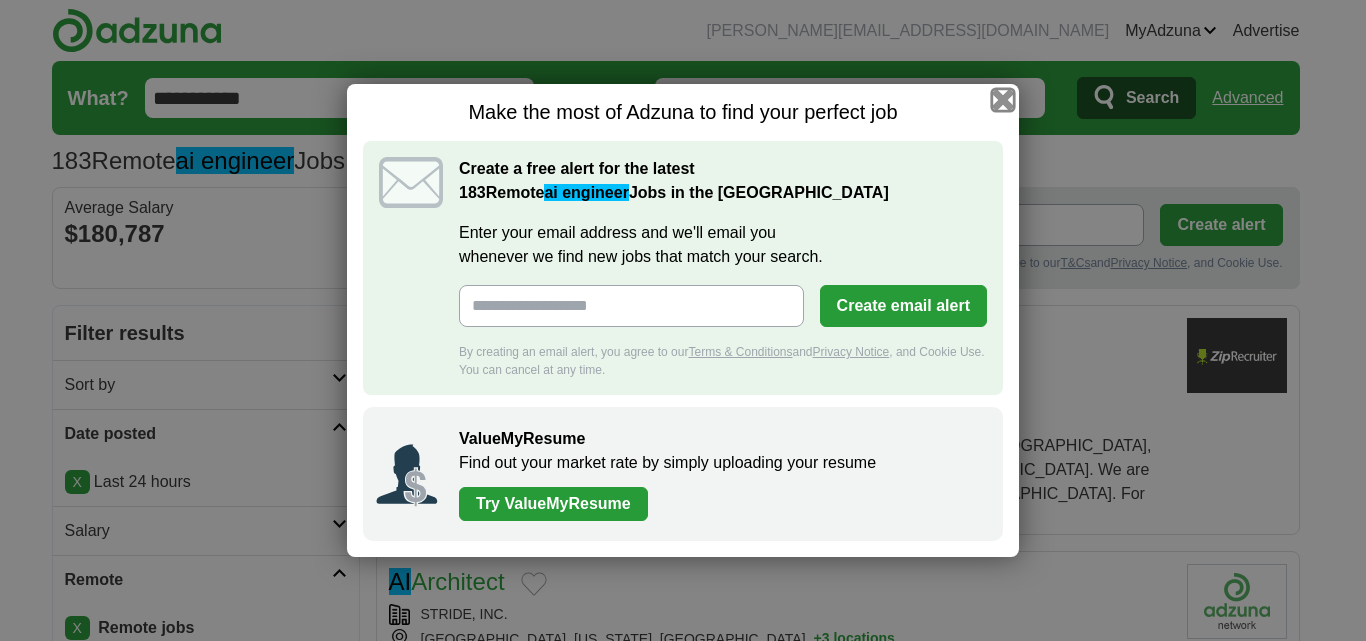 click at bounding box center [1003, 100] 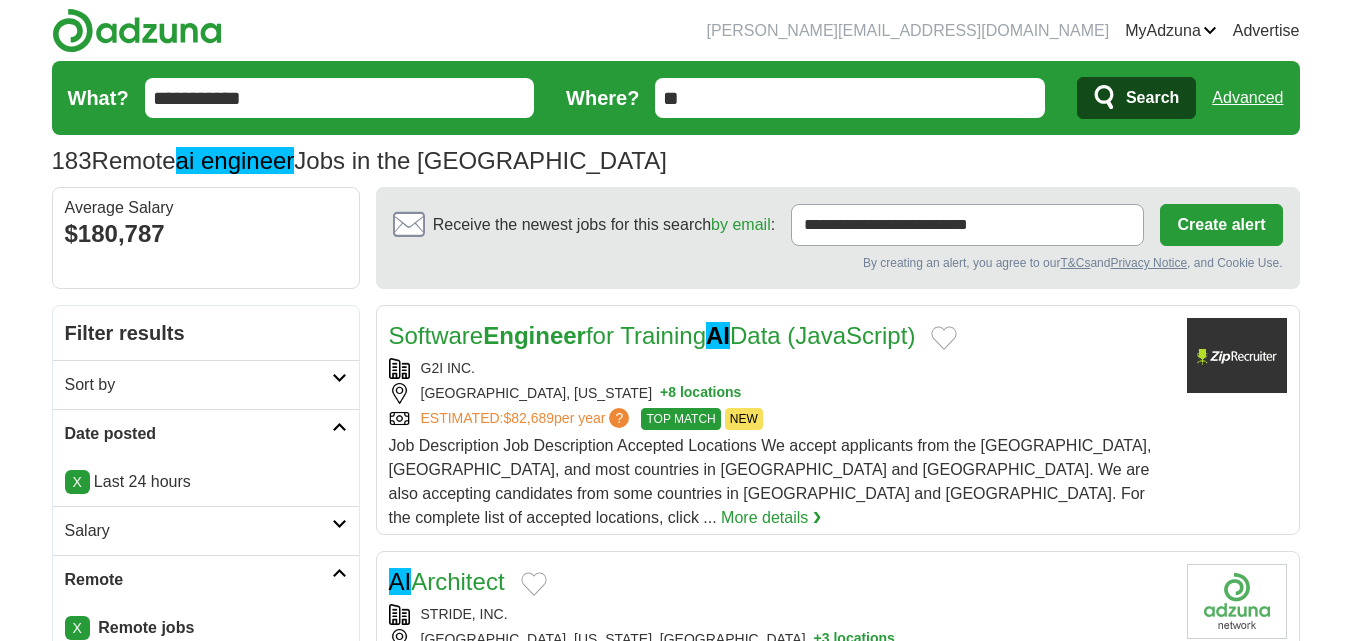 scroll, scrollTop: 200, scrollLeft: 0, axis: vertical 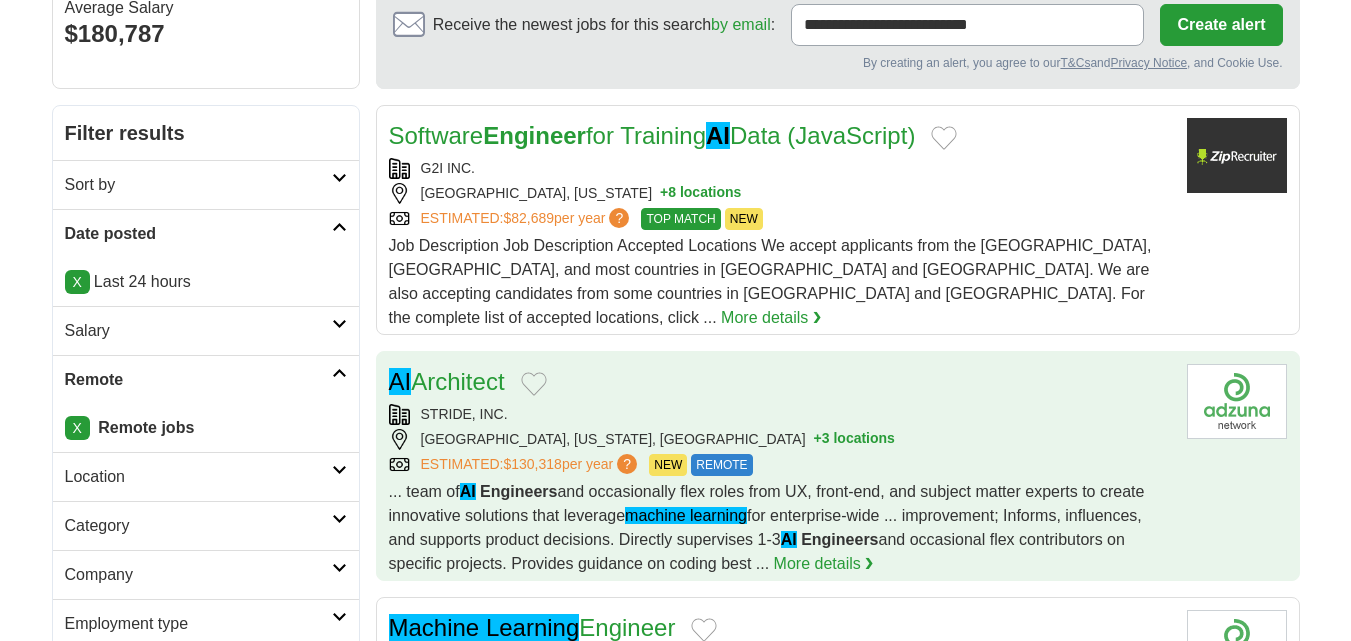 click on "AI  Architect" at bounding box center (780, 382) 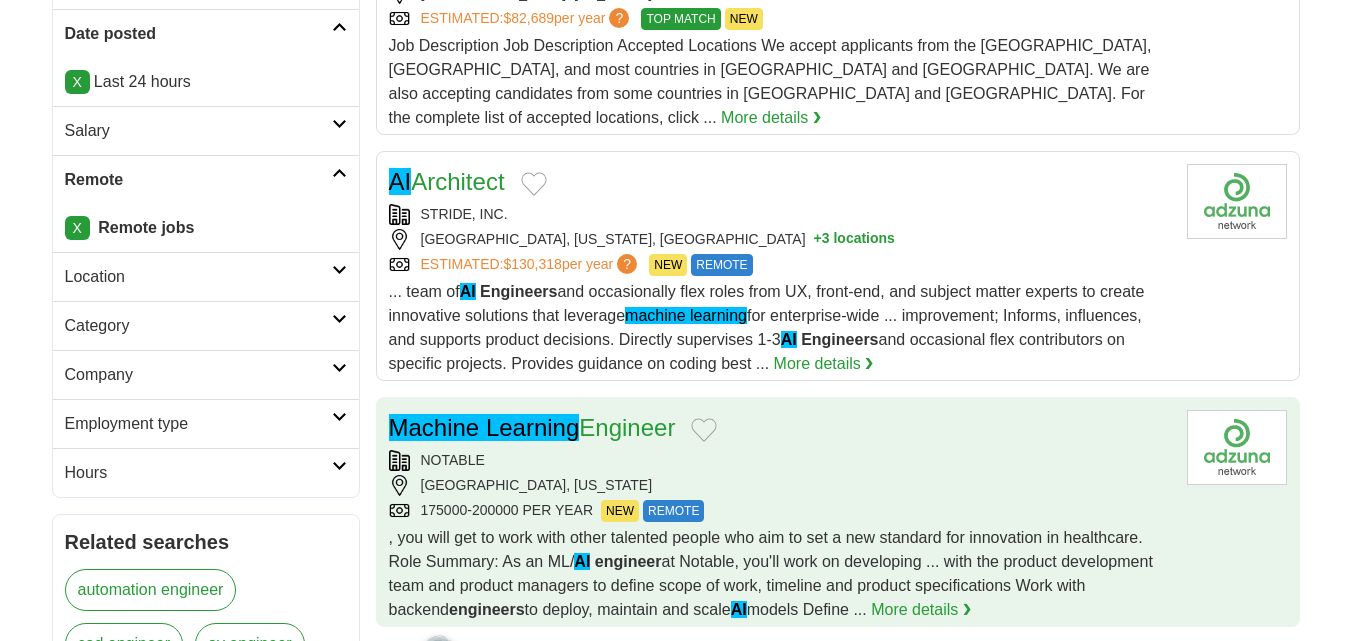 click on "Machine Learning  Engineer" at bounding box center (780, 428) 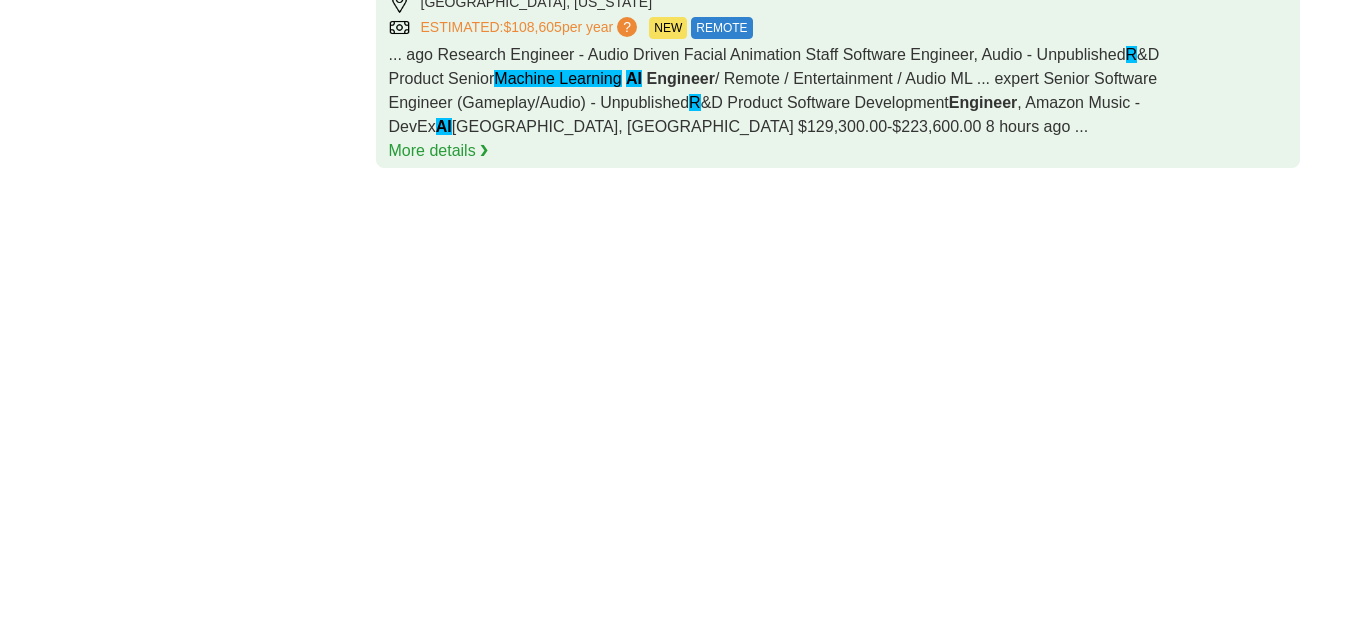 scroll, scrollTop: 3100, scrollLeft: 0, axis: vertical 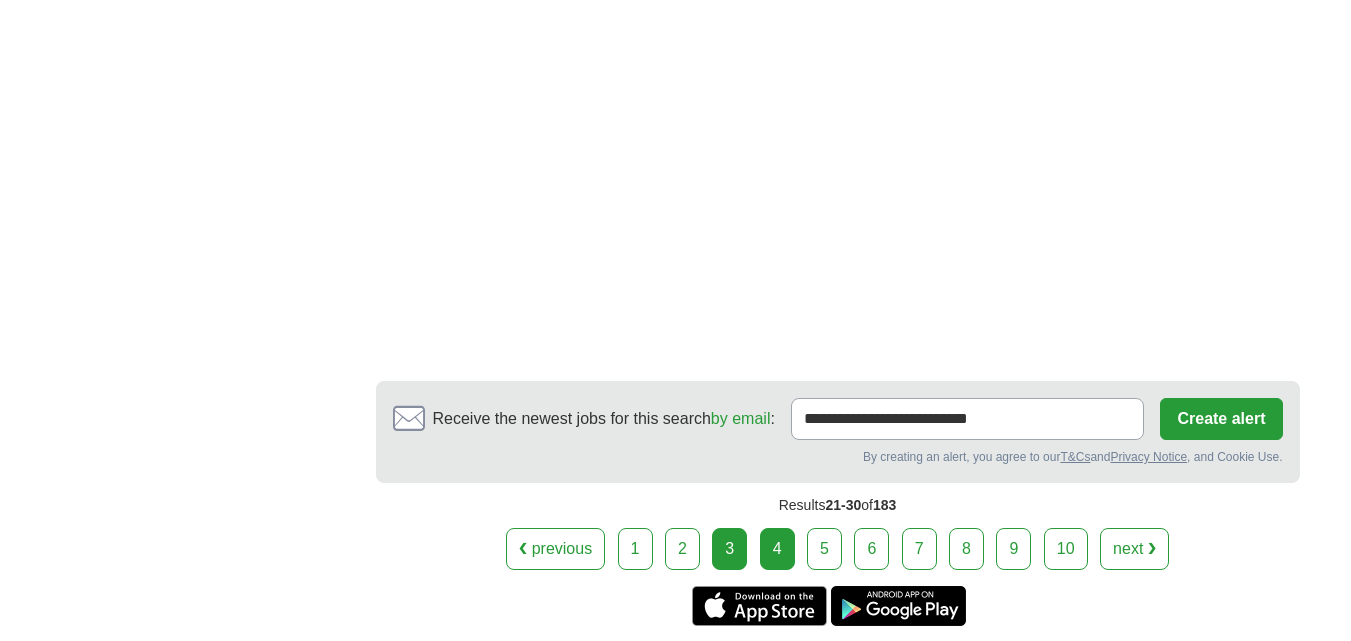 click on "4" at bounding box center (777, 549) 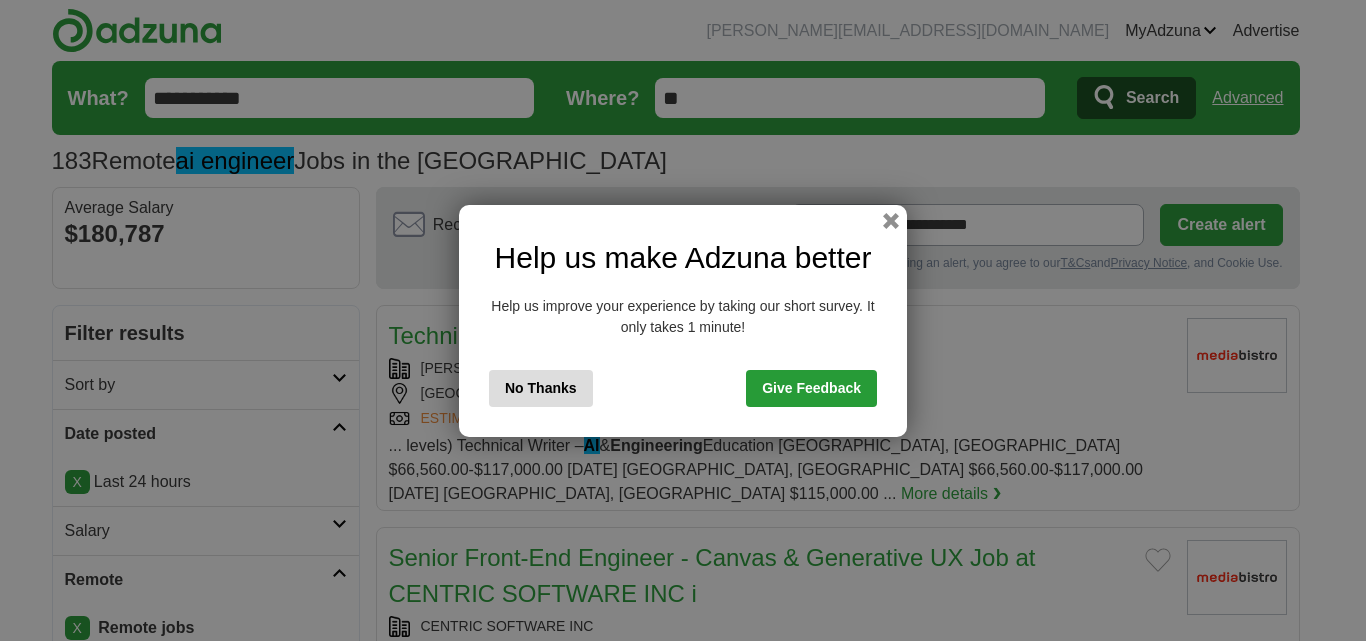 scroll, scrollTop: 0, scrollLeft: 0, axis: both 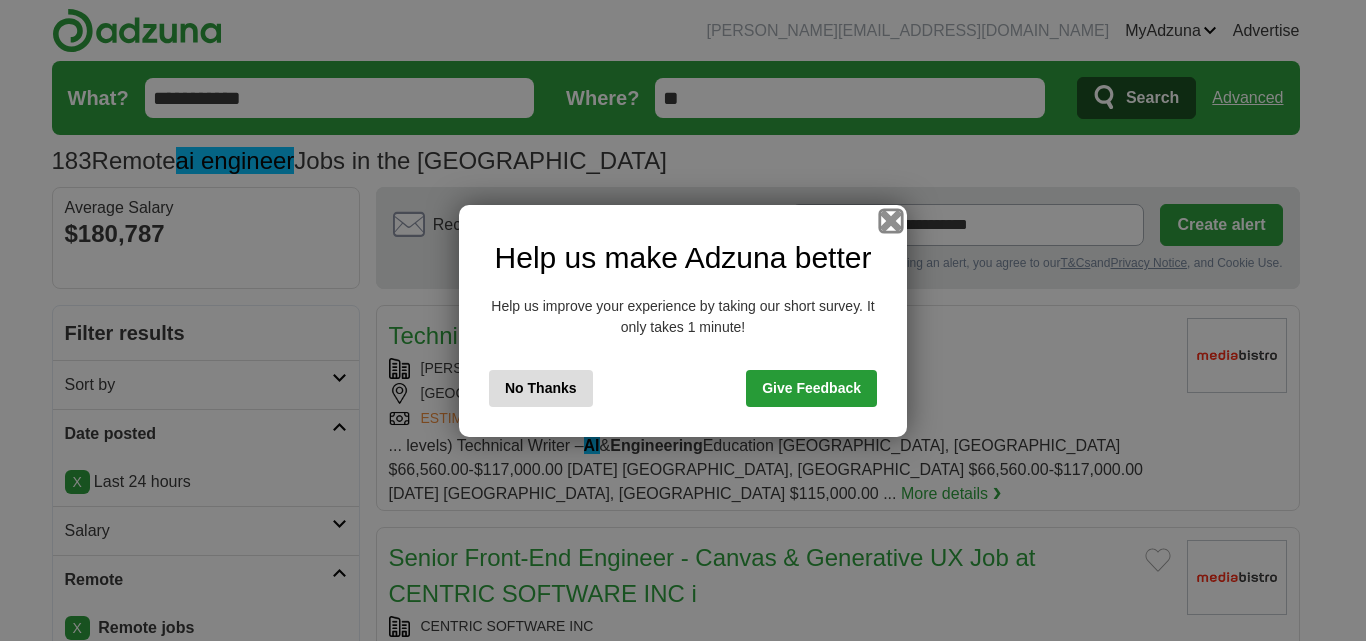 click at bounding box center [891, 220] 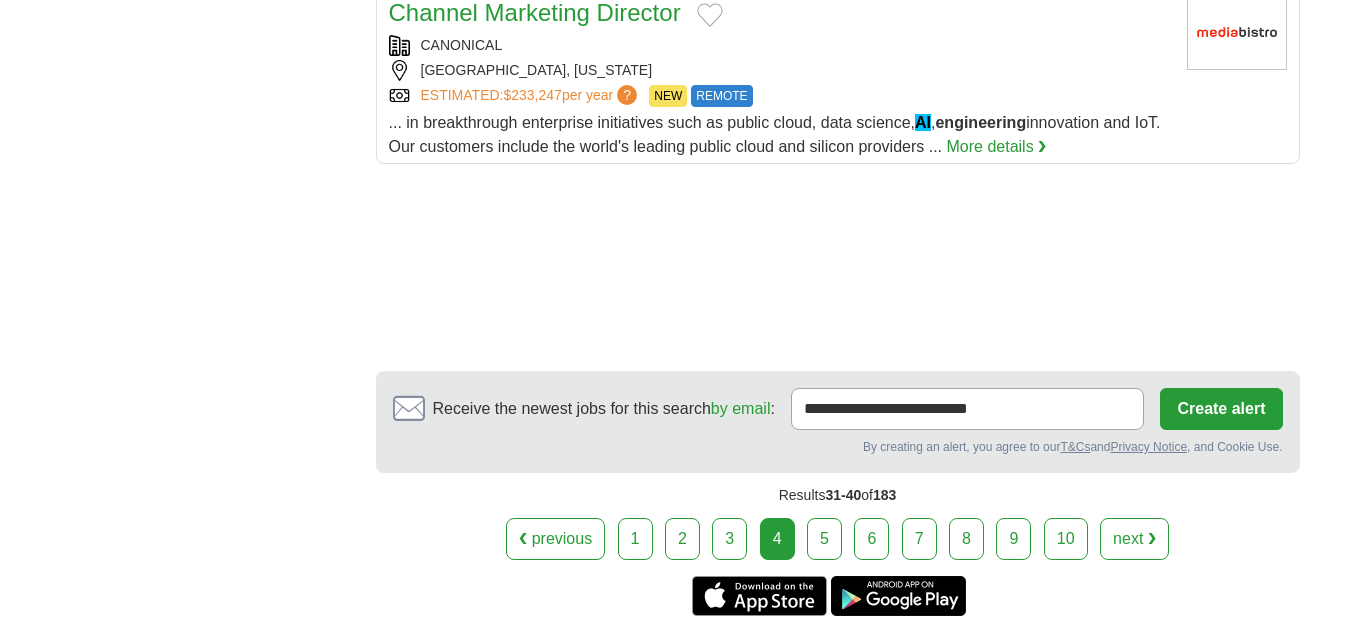 scroll, scrollTop: 2700, scrollLeft: 0, axis: vertical 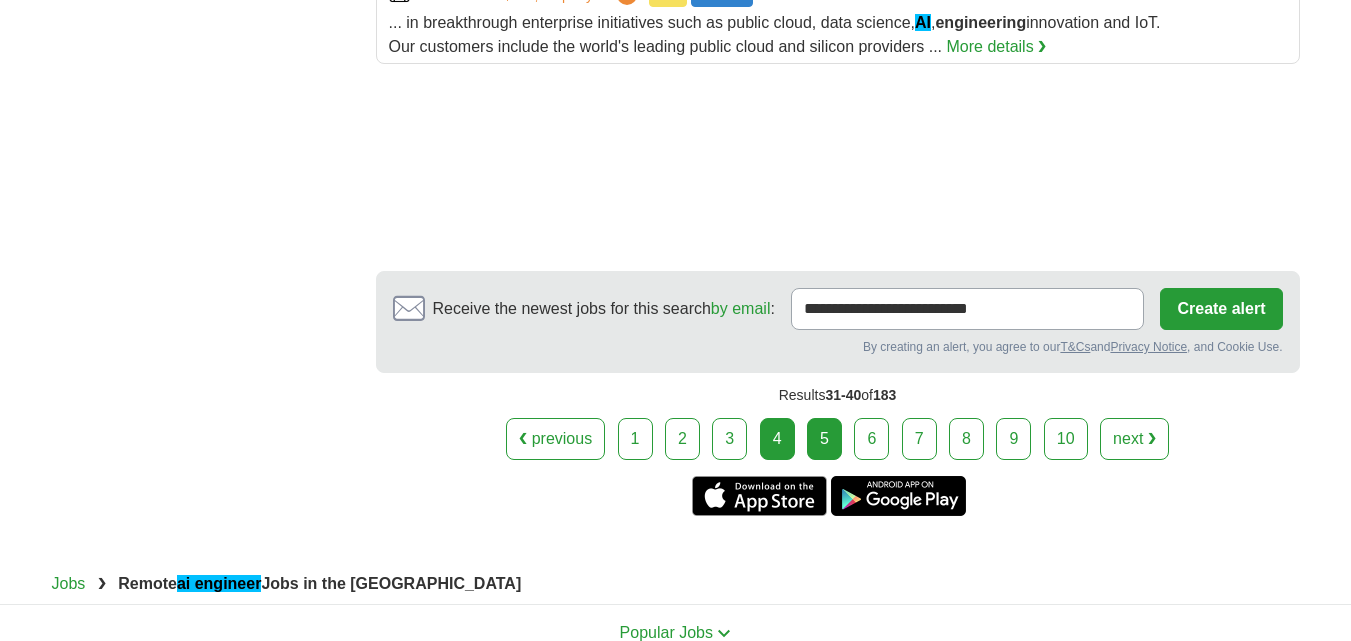 click on "5" at bounding box center [824, 439] 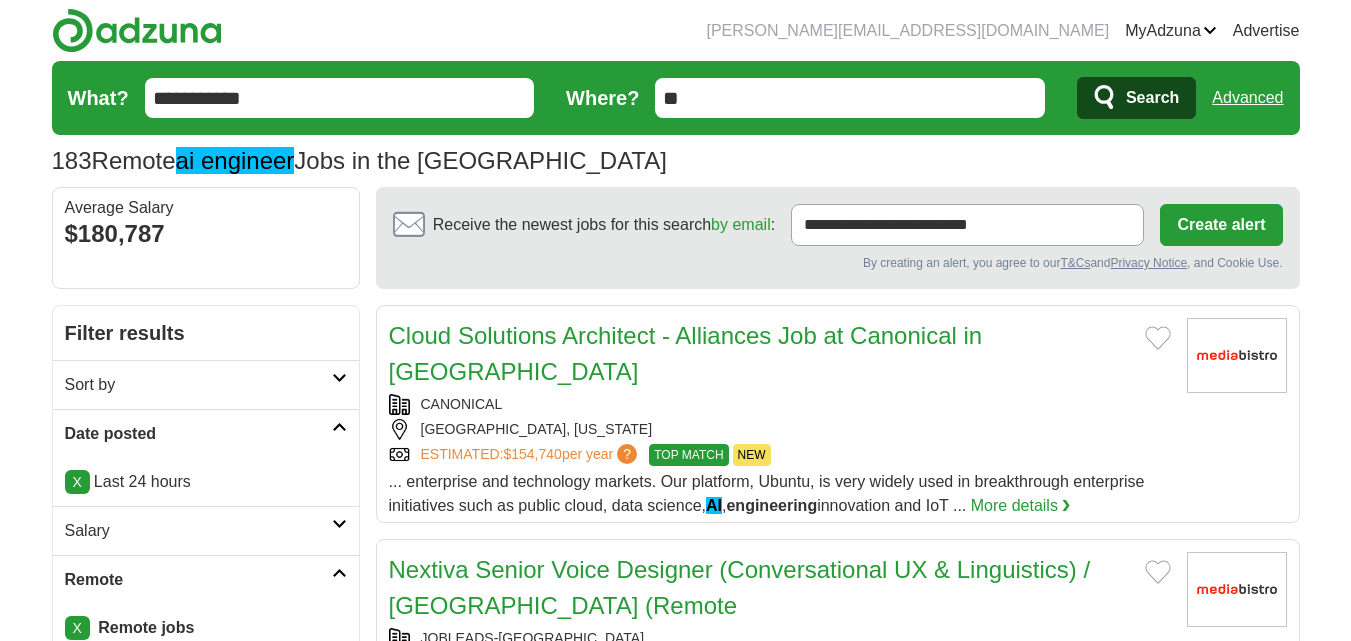 scroll, scrollTop: 0, scrollLeft: 0, axis: both 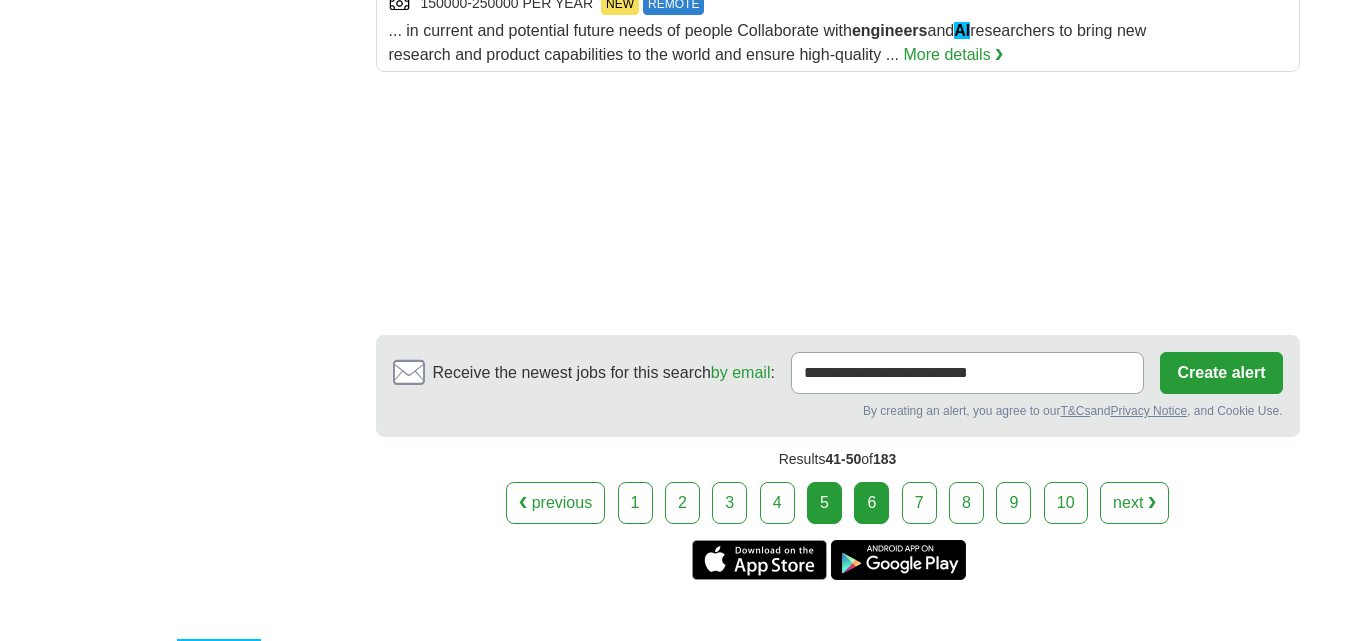 click on "6" at bounding box center (871, 503) 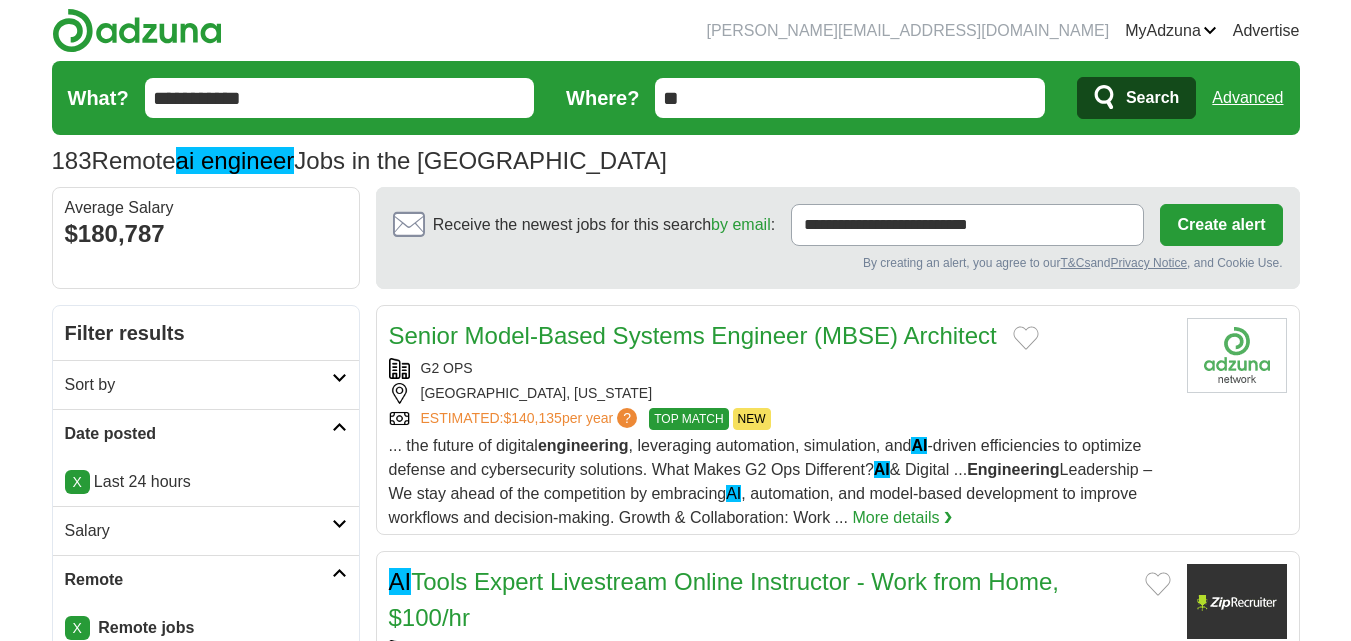 scroll, scrollTop: 100, scrollLeft: 0, axis: vertical 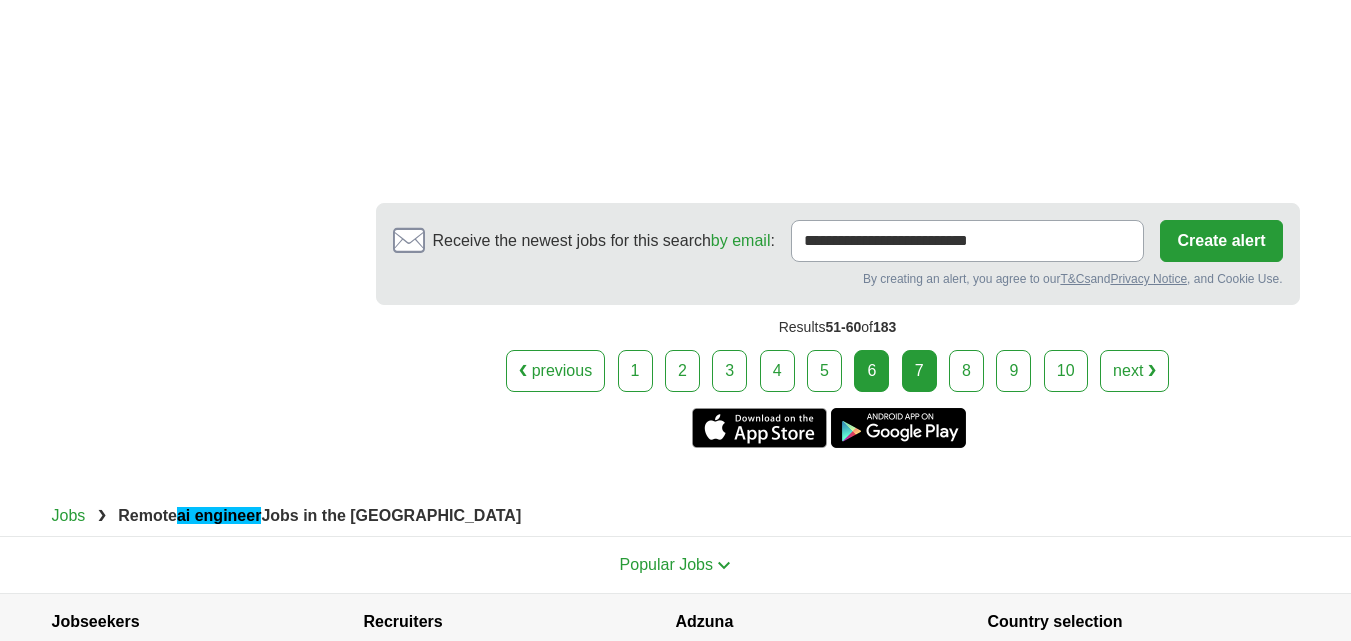 click on "7" at bounding box center (919, 371) 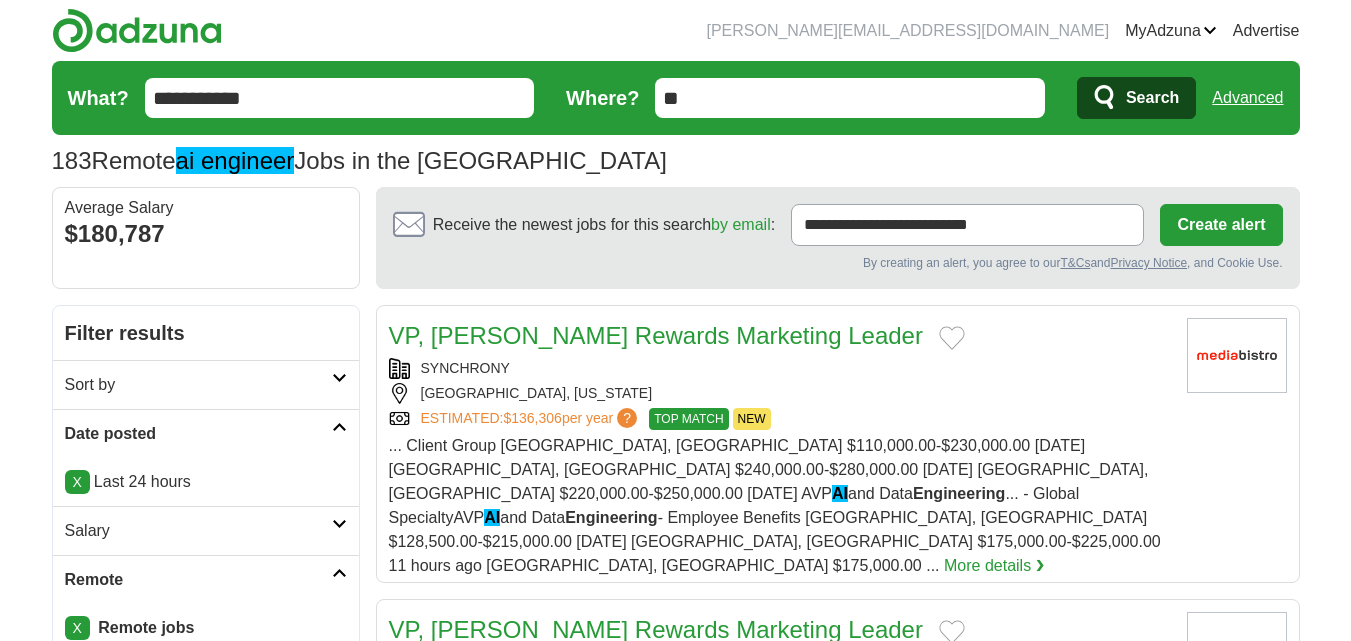 scroll, scrollTop: 200, scrollLeft: 0, axis: vertical 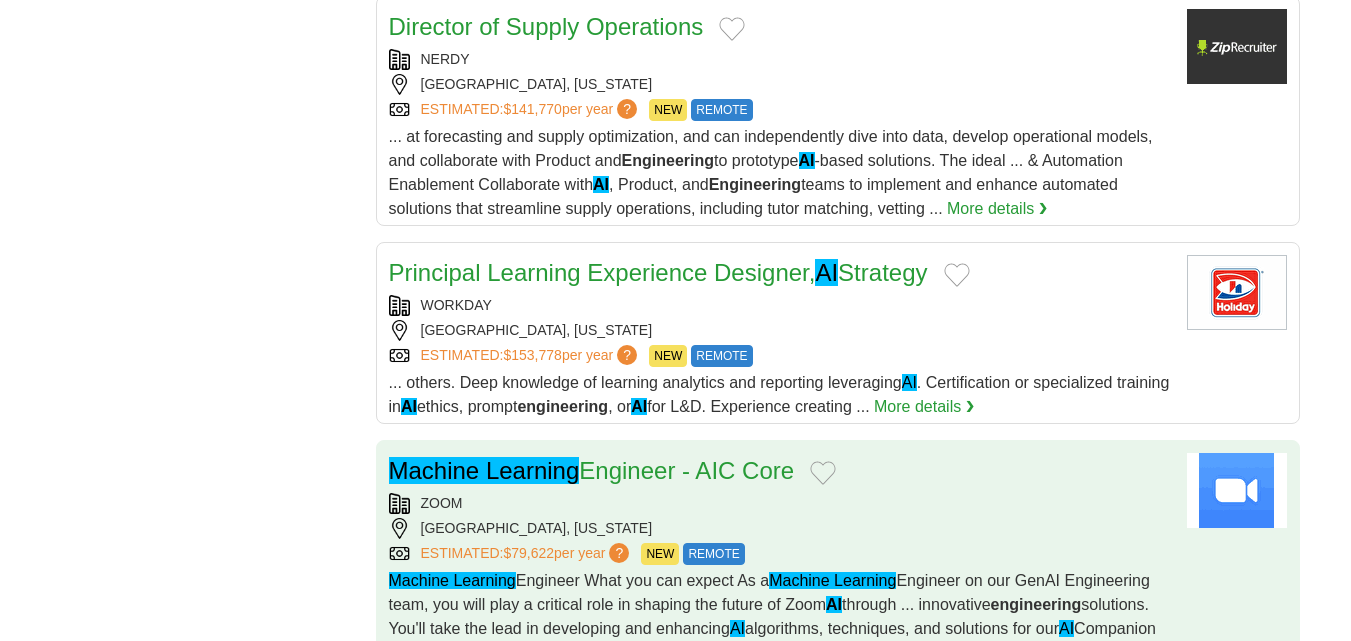 click on "ZOOM" at bounding box center [780, 503] 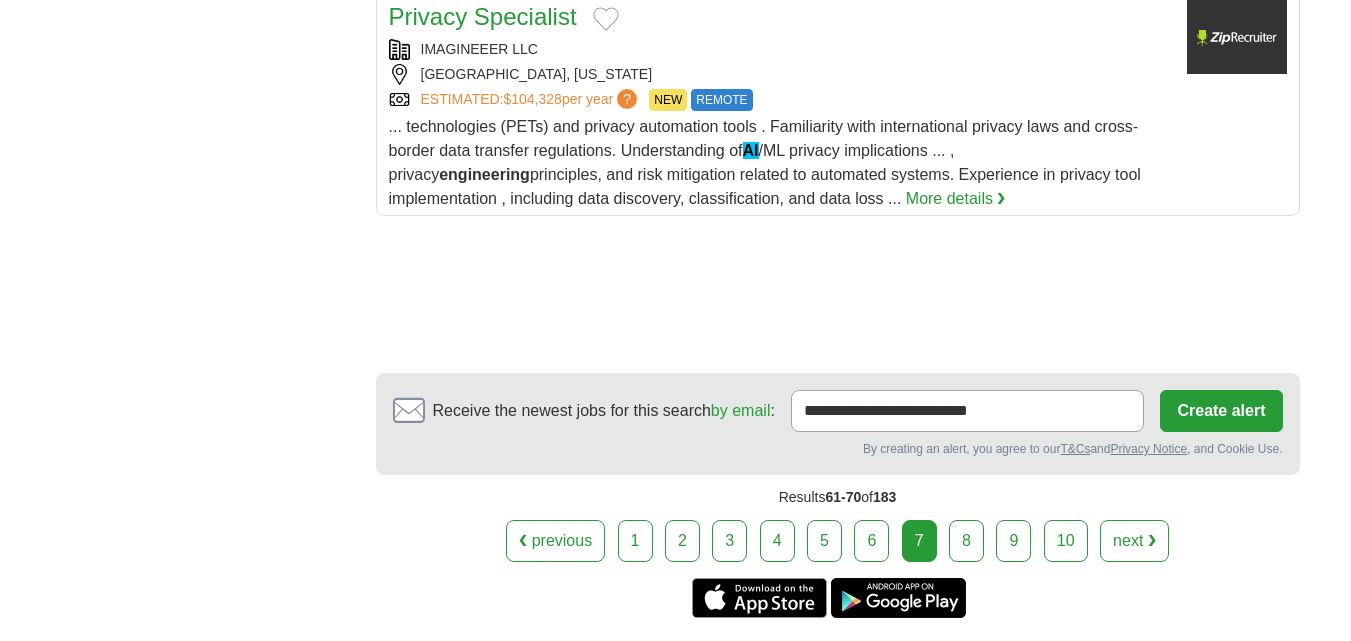 scroll, scrollTop: 2600, scrollLeft: 0, axis: vertical 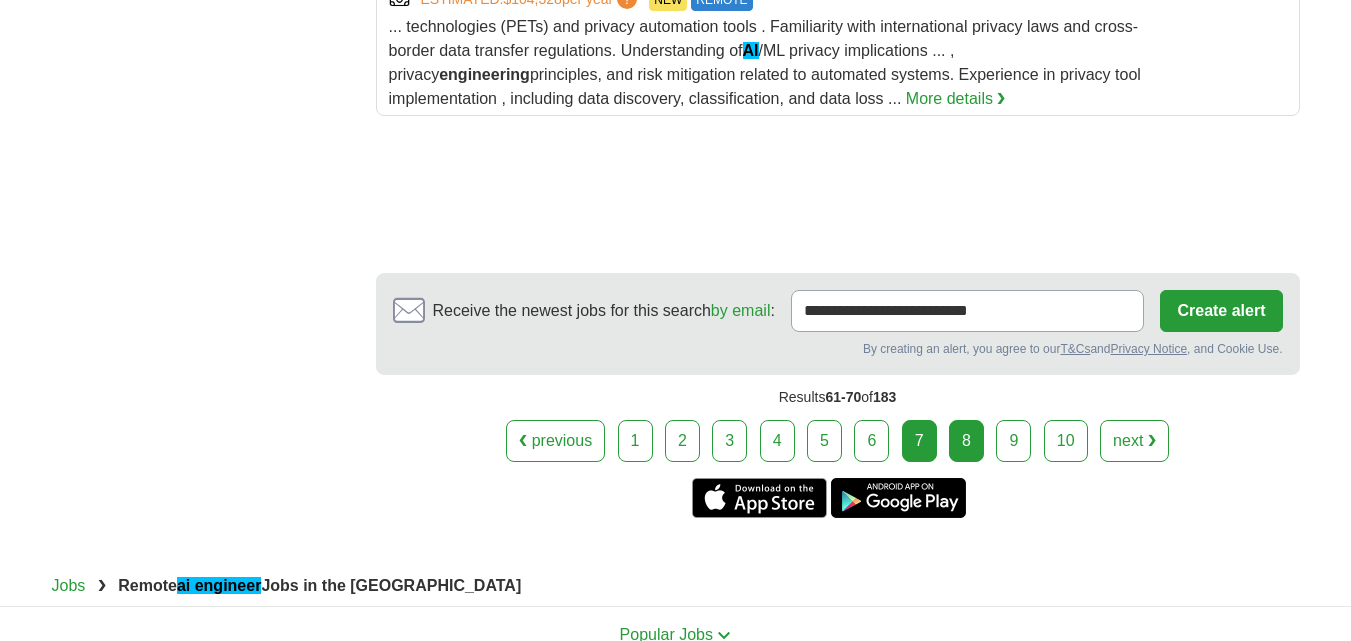 click on "8" at bounding box center [966, 441] 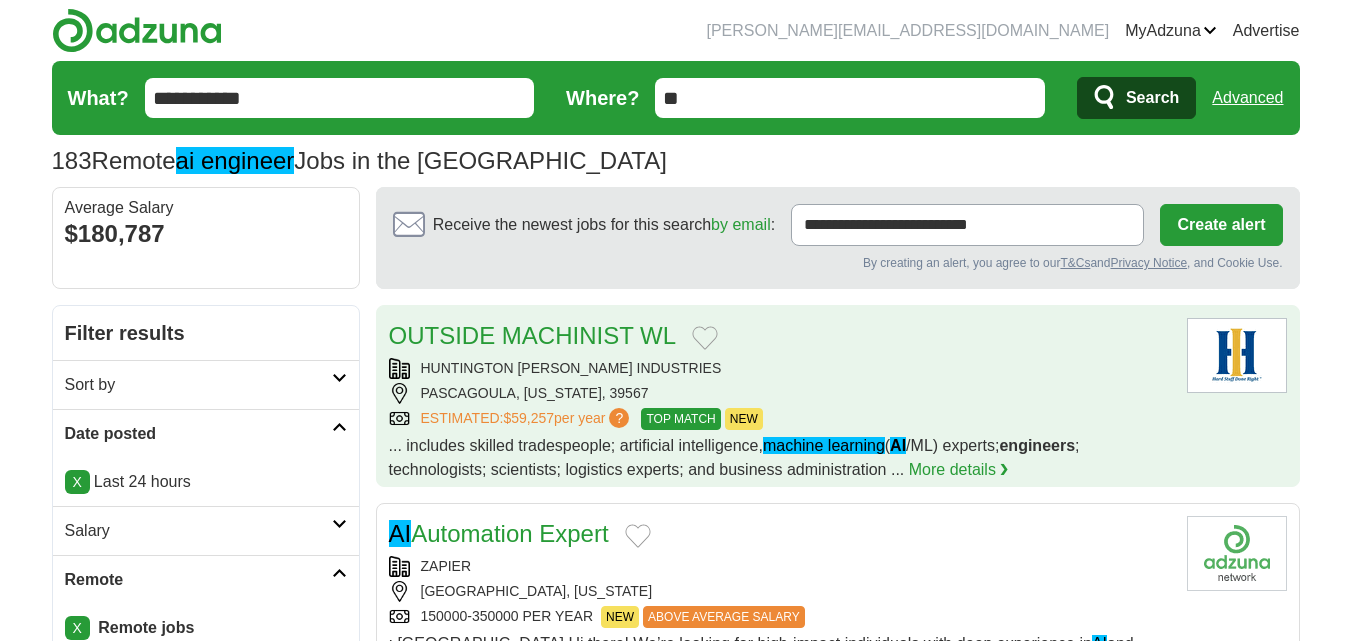 scroll, scrollTop: 0, scrollLeft: 0, axis: both 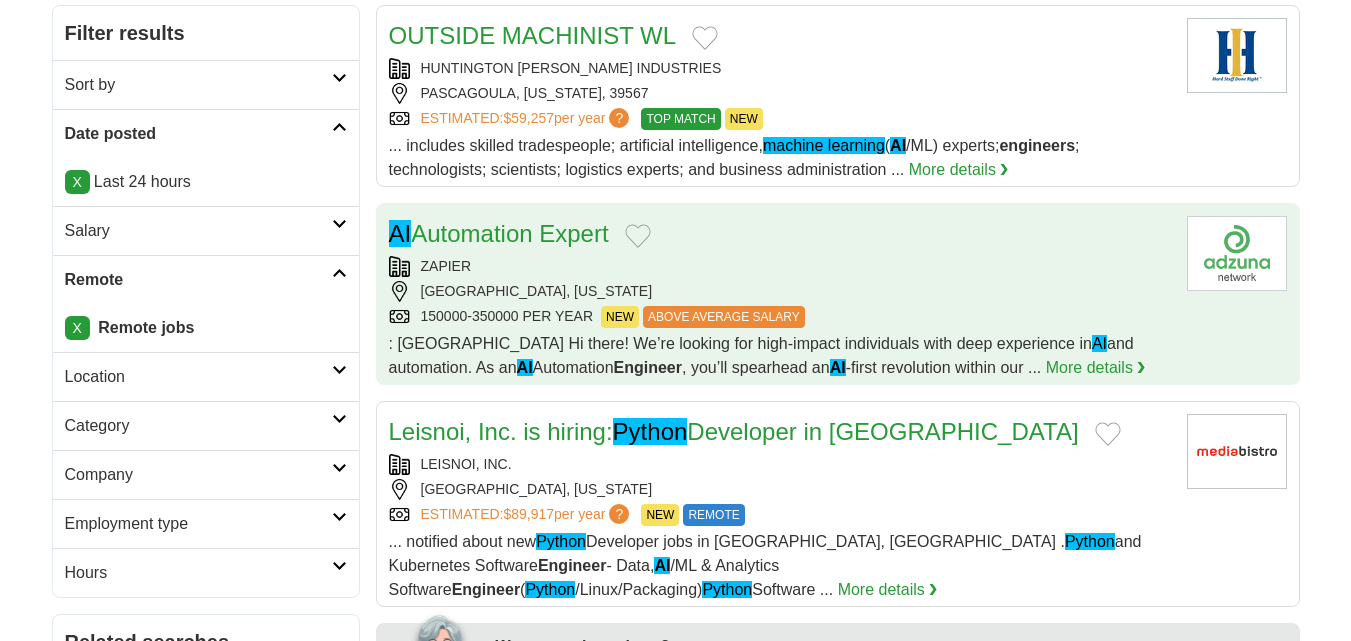 click on "AI  Automation Expert" at bounding box center (780, 234) 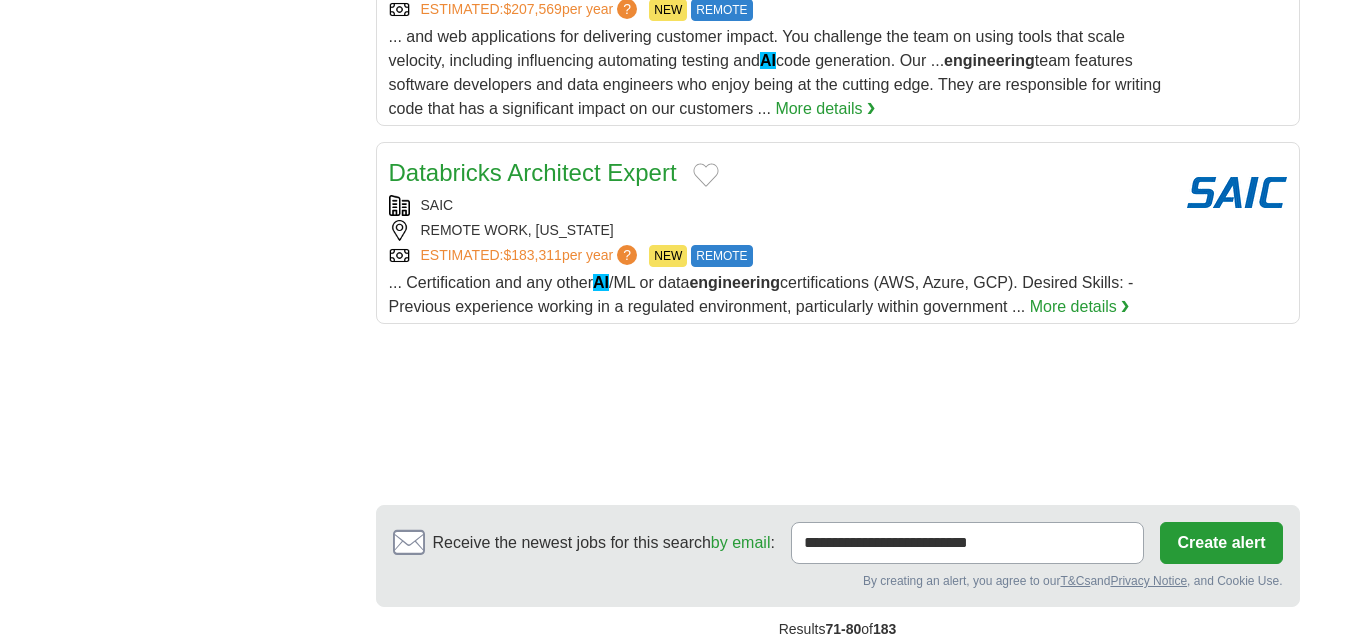 scroll, scrollTop: 2300, scrollLeft: 0, axis: vertical 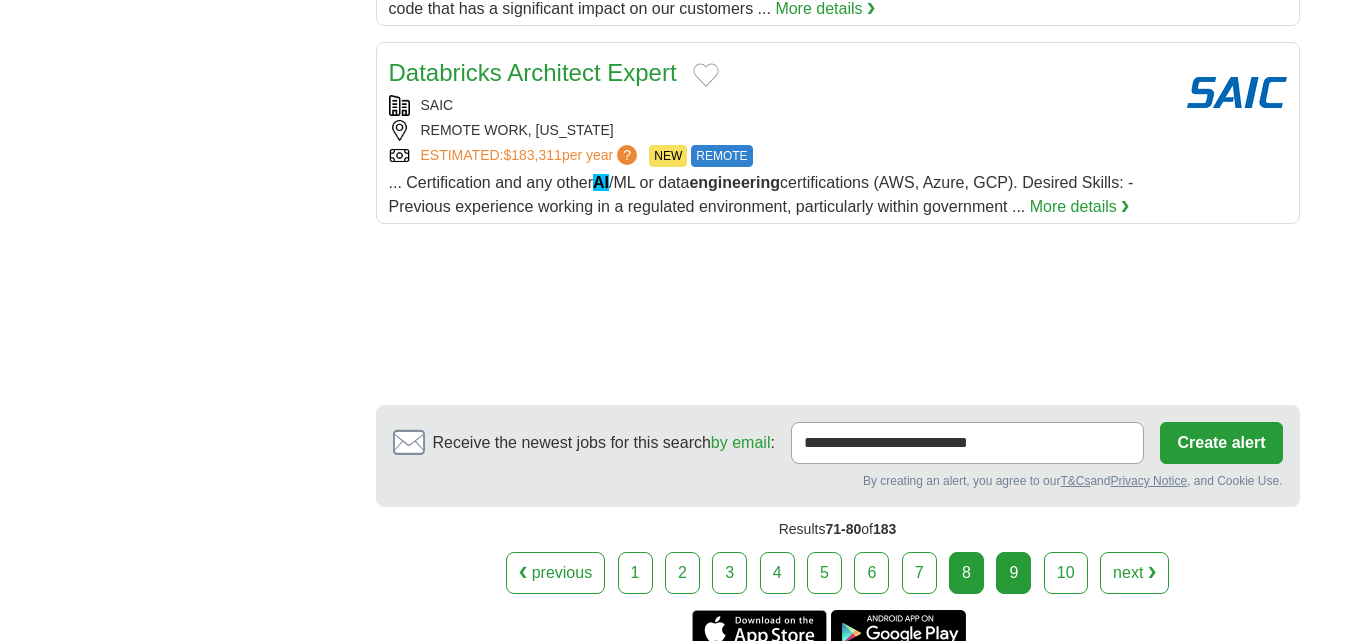 click on "9" at bounding box center [1013, 573] 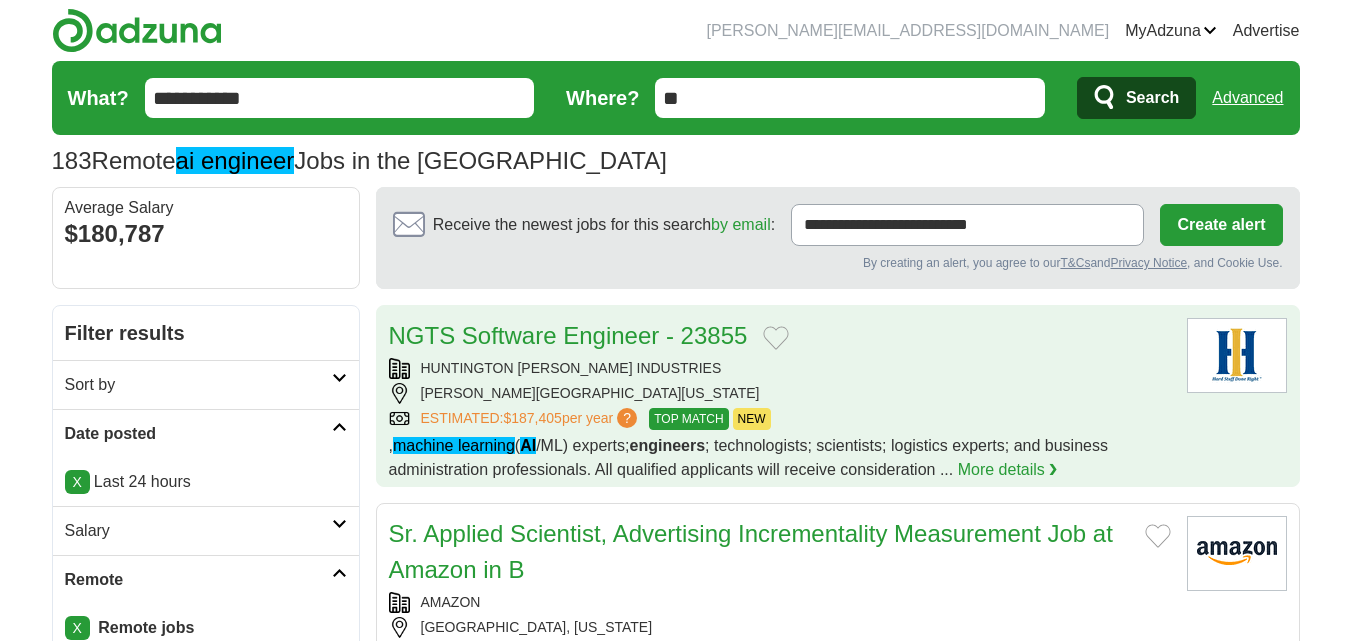 scroll, scrollTop: 0, scrollLeft: 0, axis: both 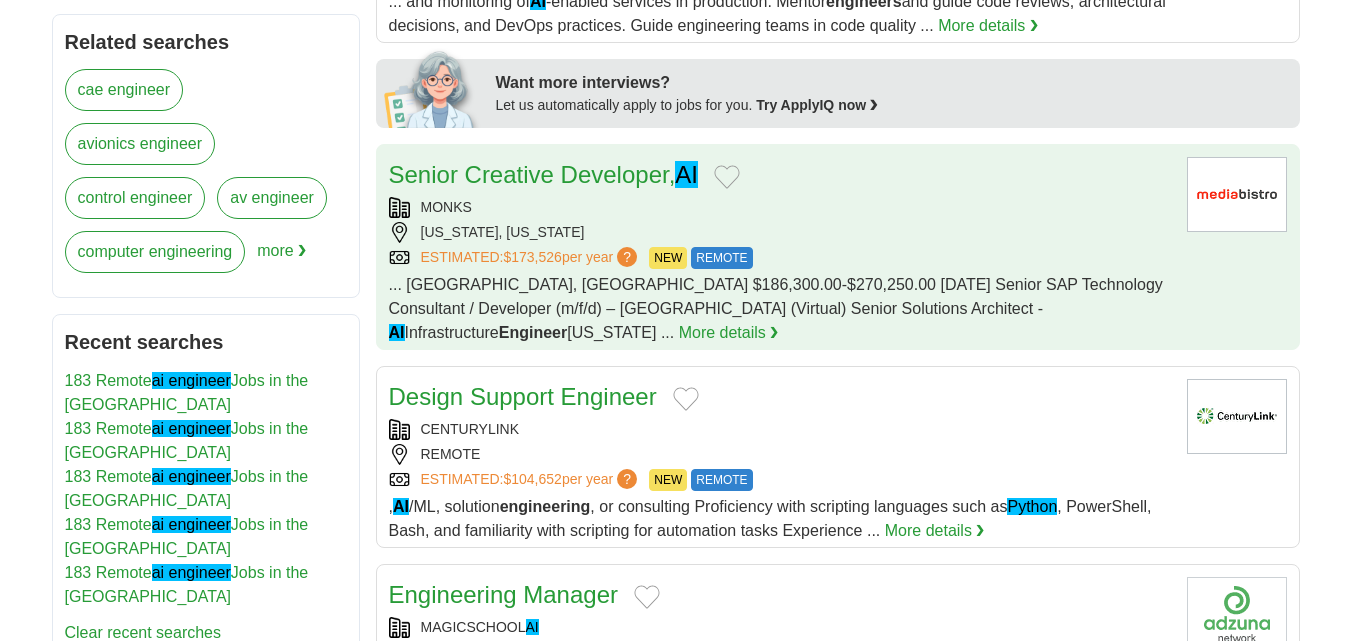 click on "MONKS" at bounding box center (780, 207) 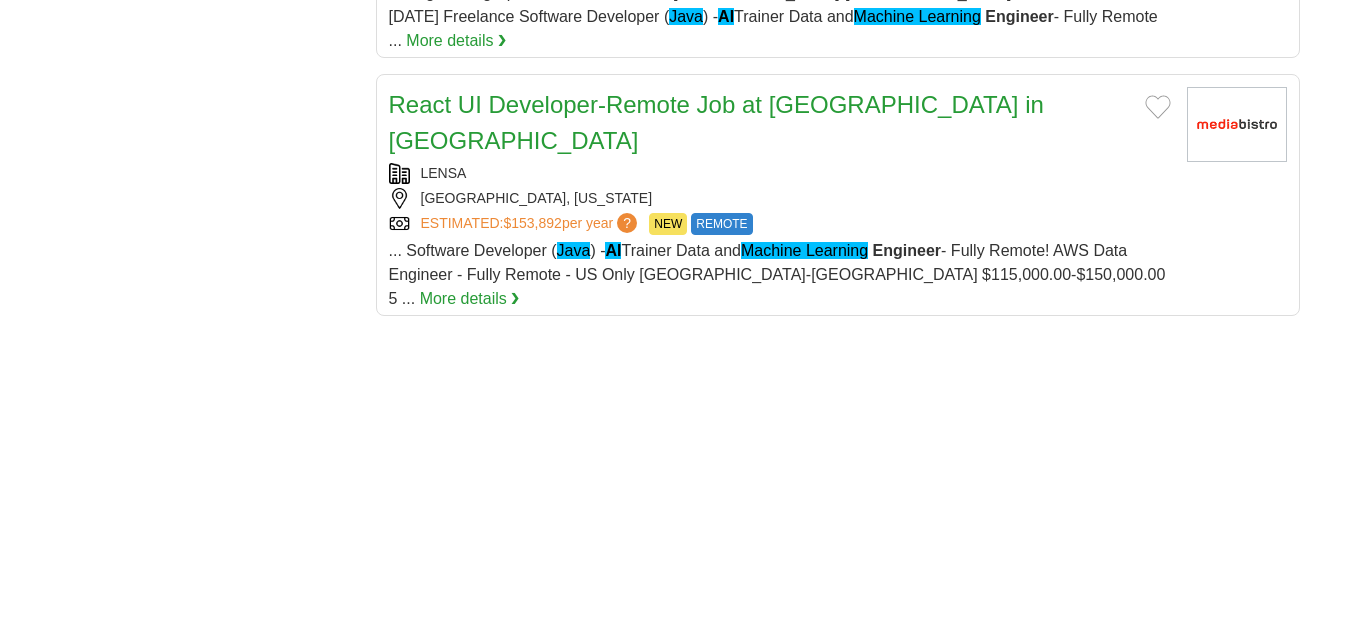 scroll, scrollTop: 2800, scrollLeft: 0, axis: vertical 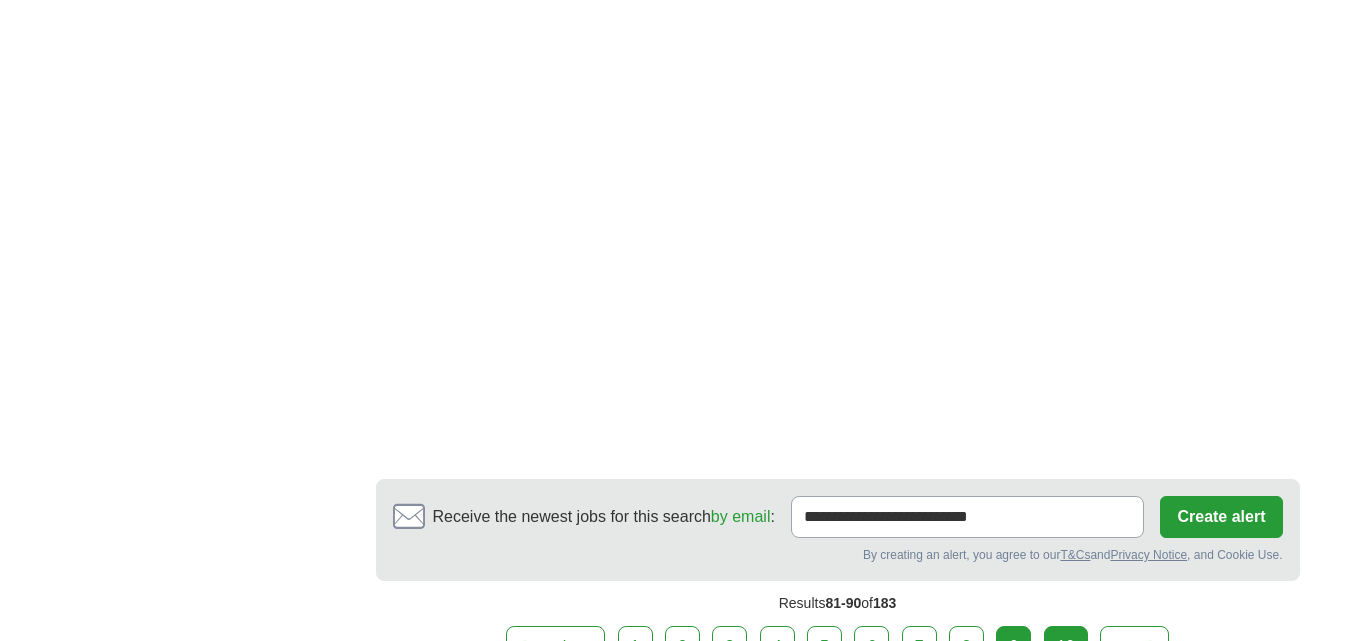 click on "10" at bounding box center (1066, 647) 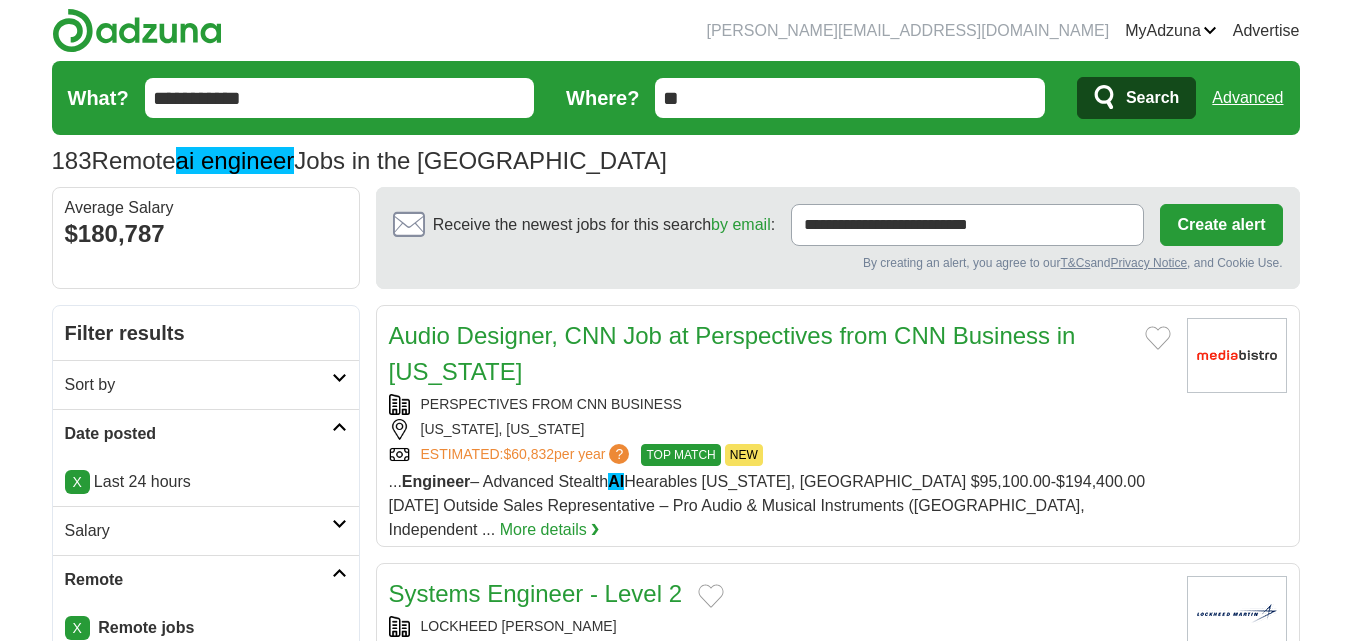 scroll, scrollTop: 0, scrollLeft: 0, axis: both 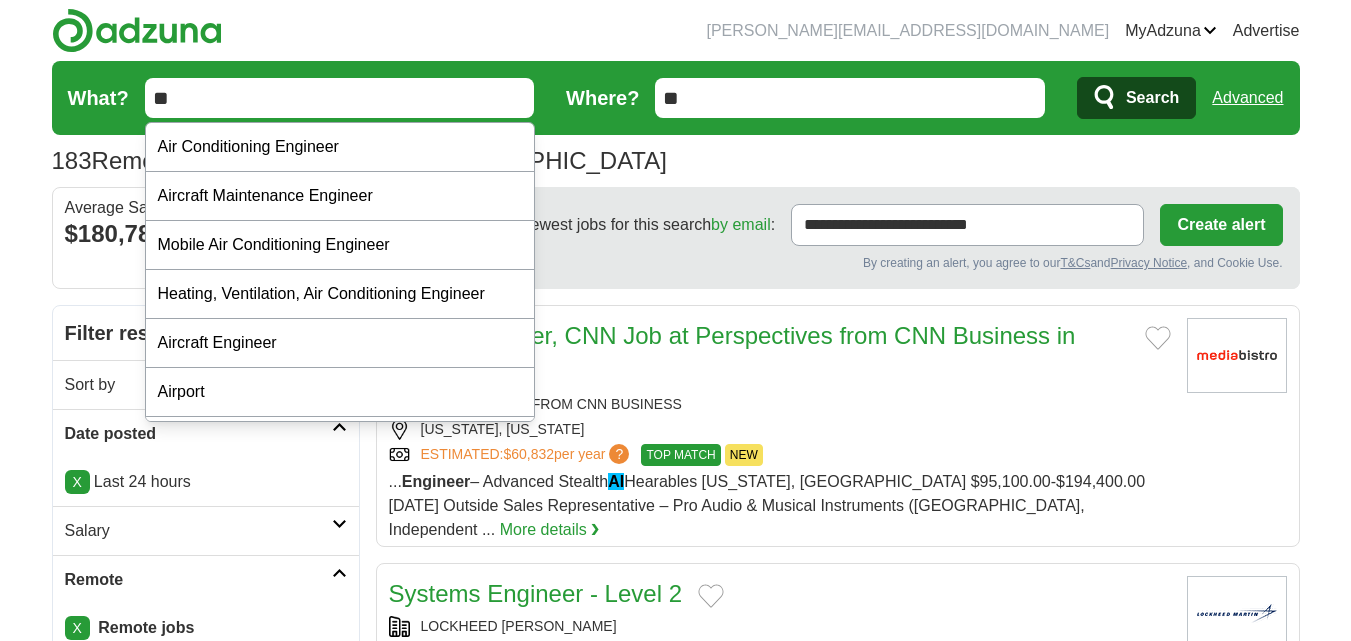 type on "*" 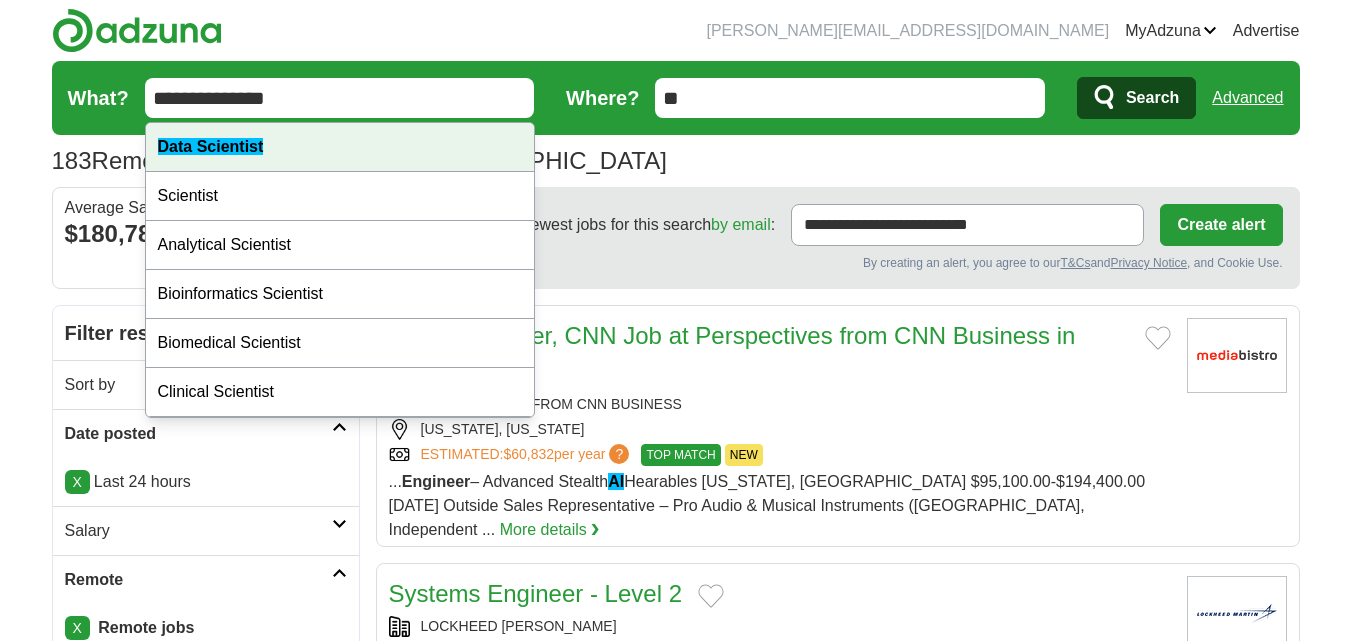 click on "Data Scientist" at bounding box center [340, 147] 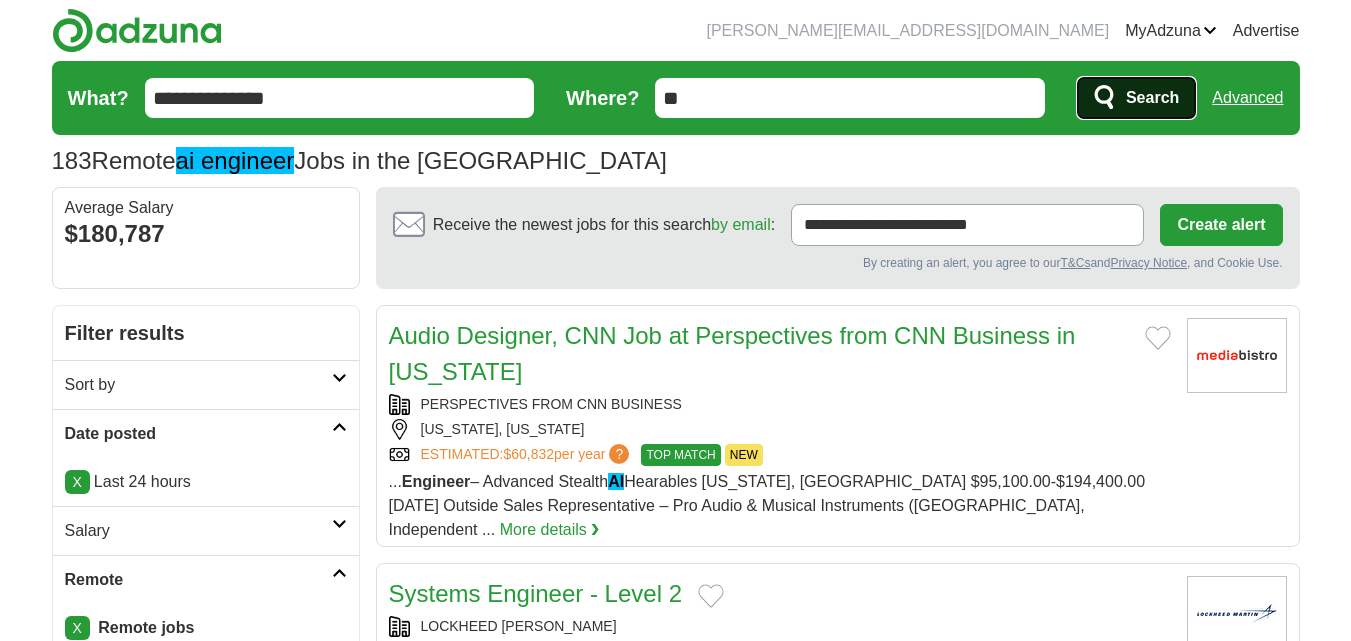 click on "Search" at bounding box center [1152, 98] 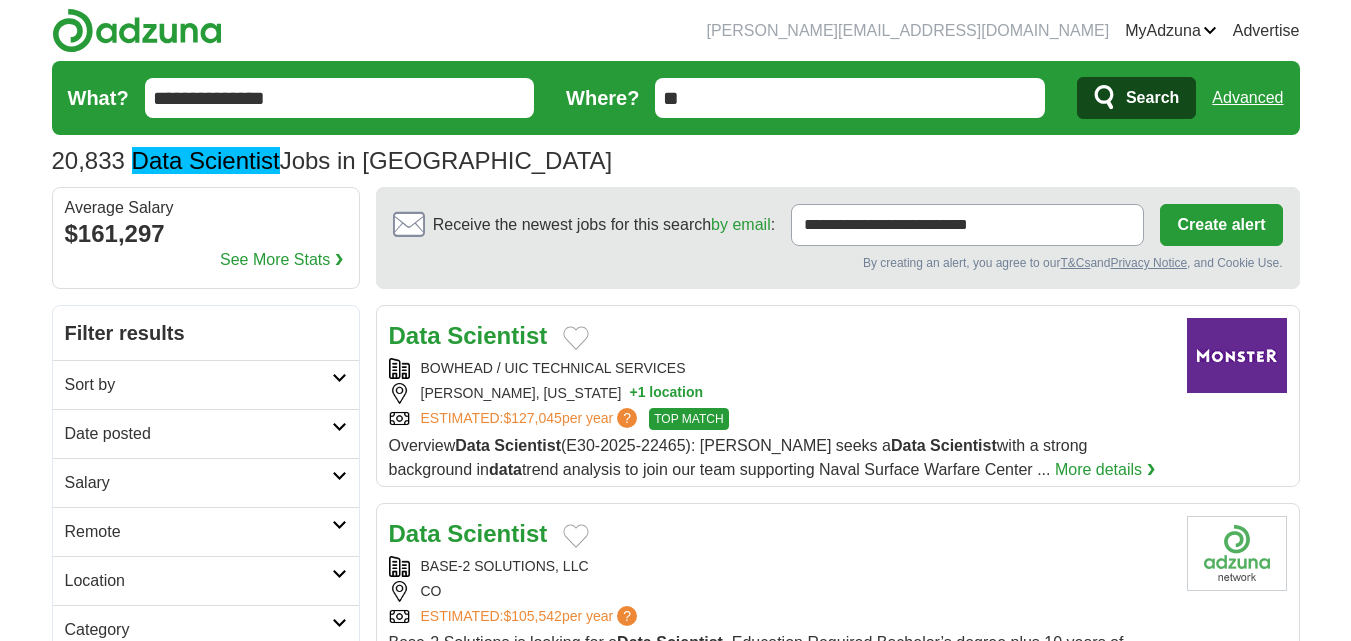 scroll, scrollTop: 0, scrollLeft: 0, axis: both 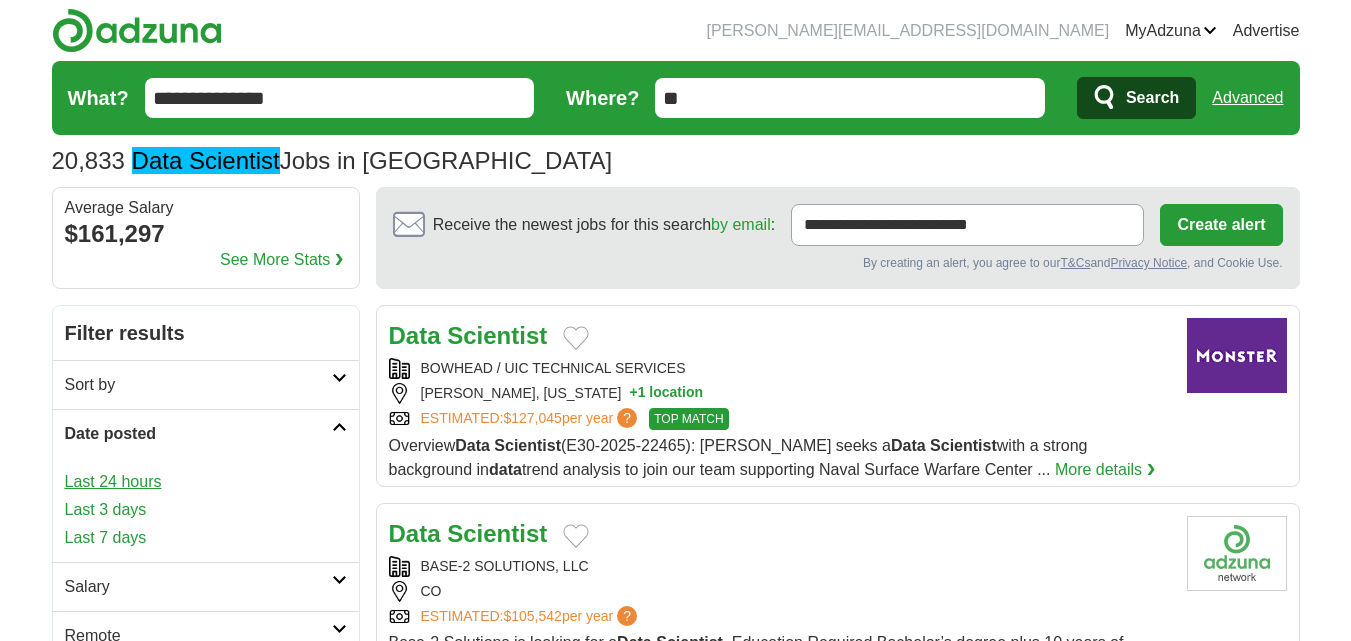 click on "Last 24 hours" at bounding box center (206, 482) 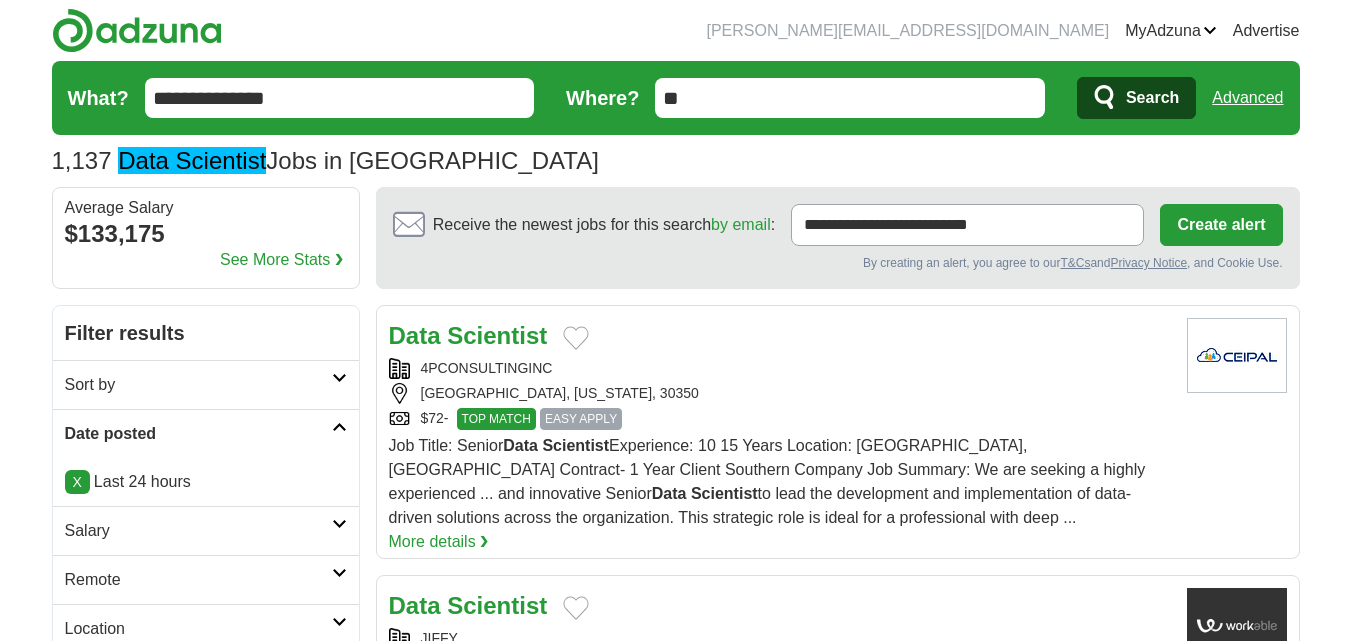 scroll, scrollTop: 0, scrollLeft: 0, axis: both 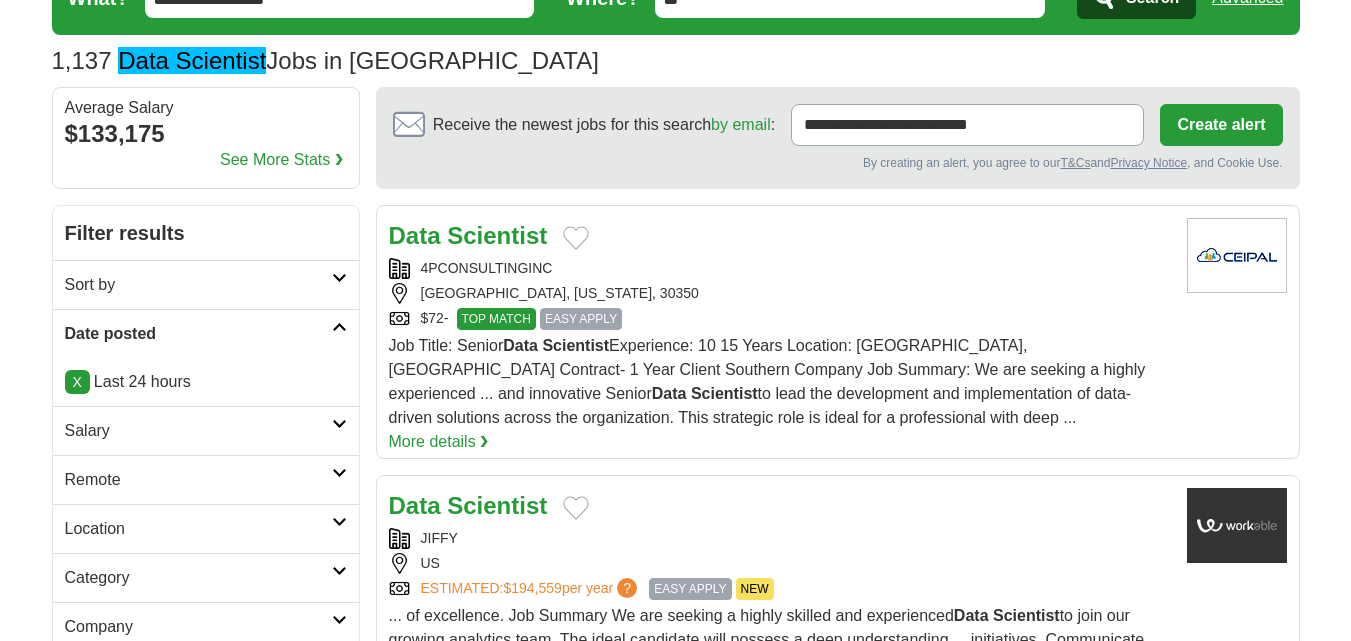 click on "Remote" at bounding box center (198, 480) 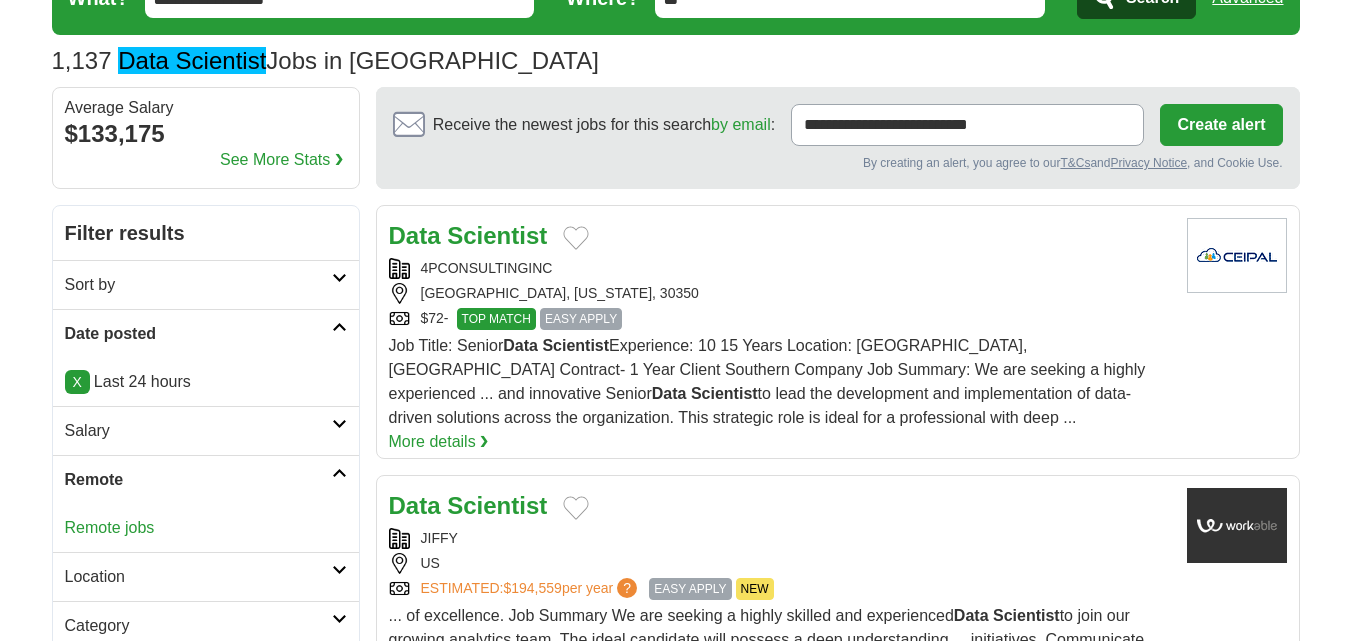 scroll, scrollTop: 200, scrollLeft: 0, axis: vertical 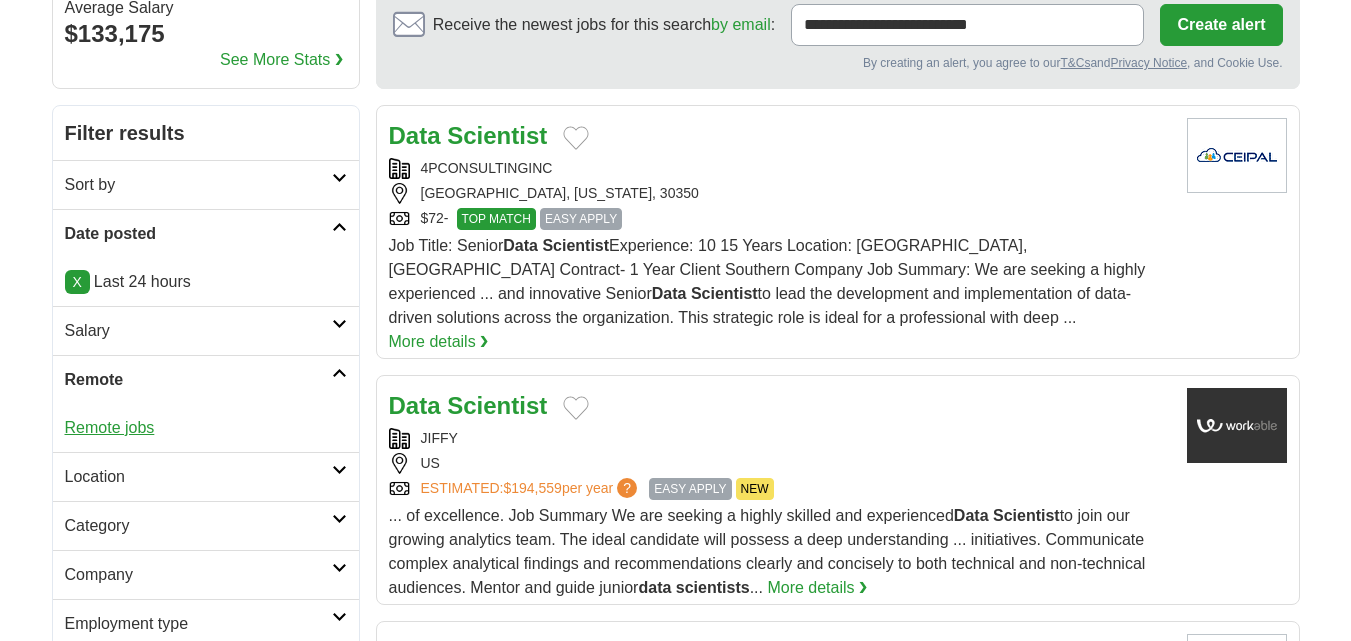 click on "Remote jobs" at bounding box center (110, 427) 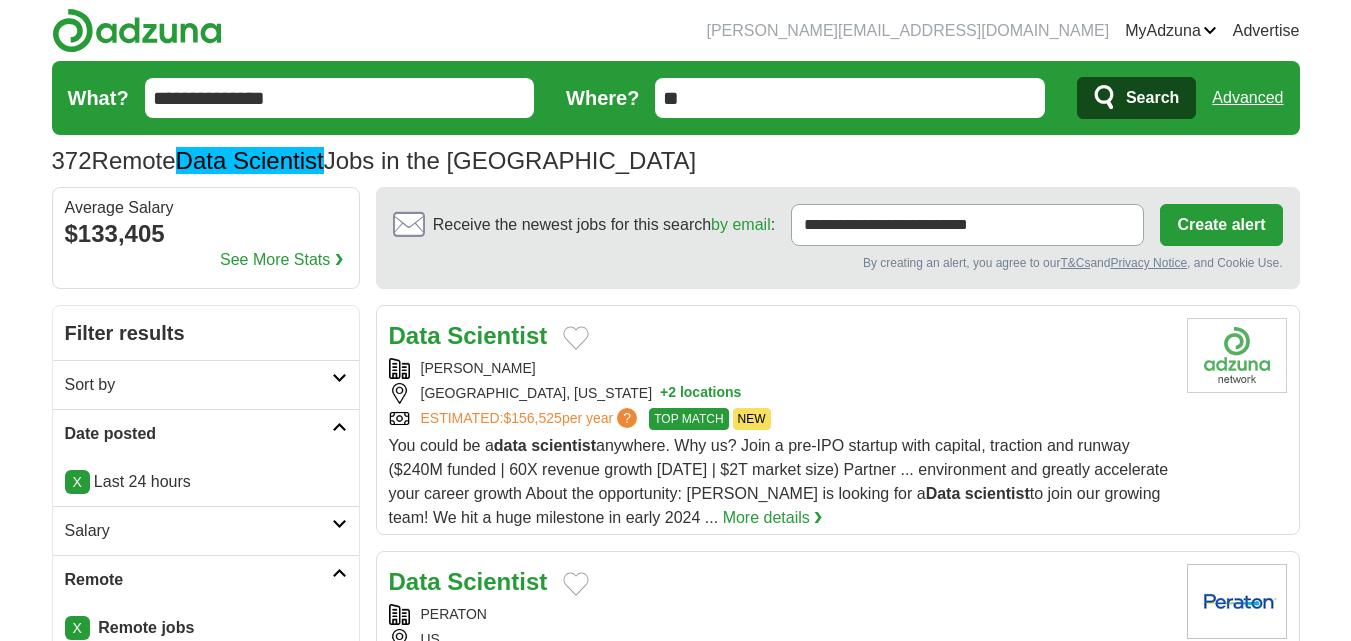 scroll, scrollTop: 0, scrollLeft: 0, axis: both 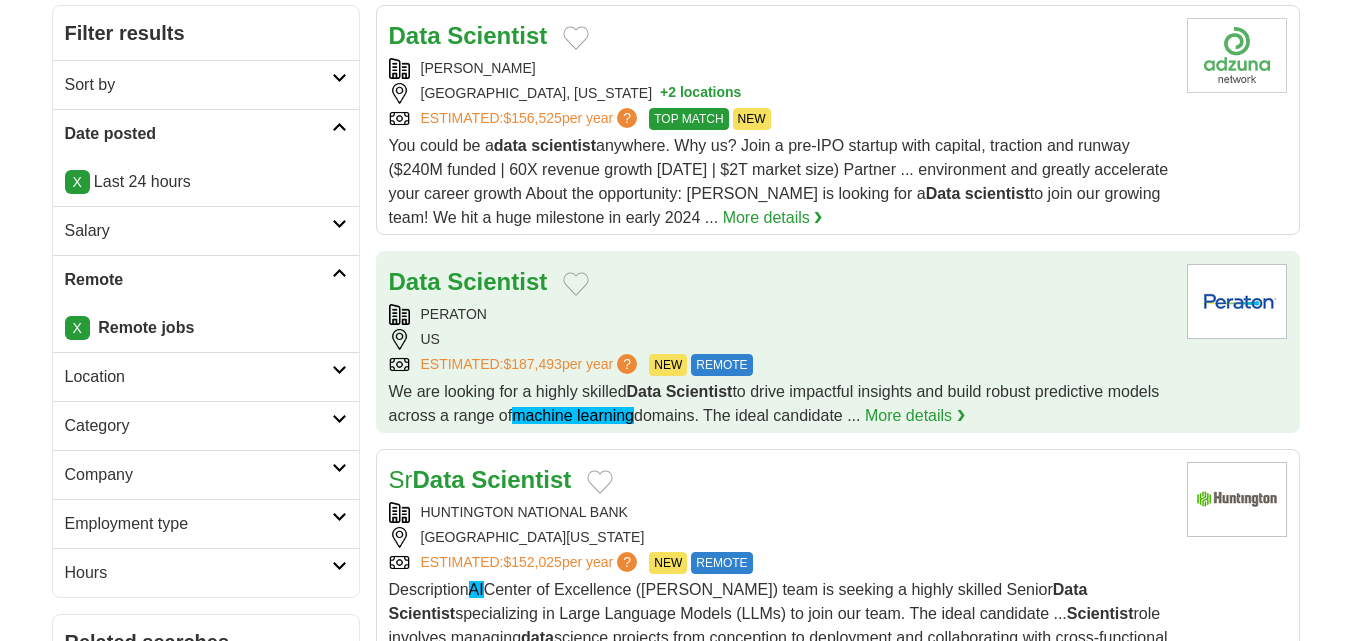 click on "PERATON" at bounding box center (780, 314) 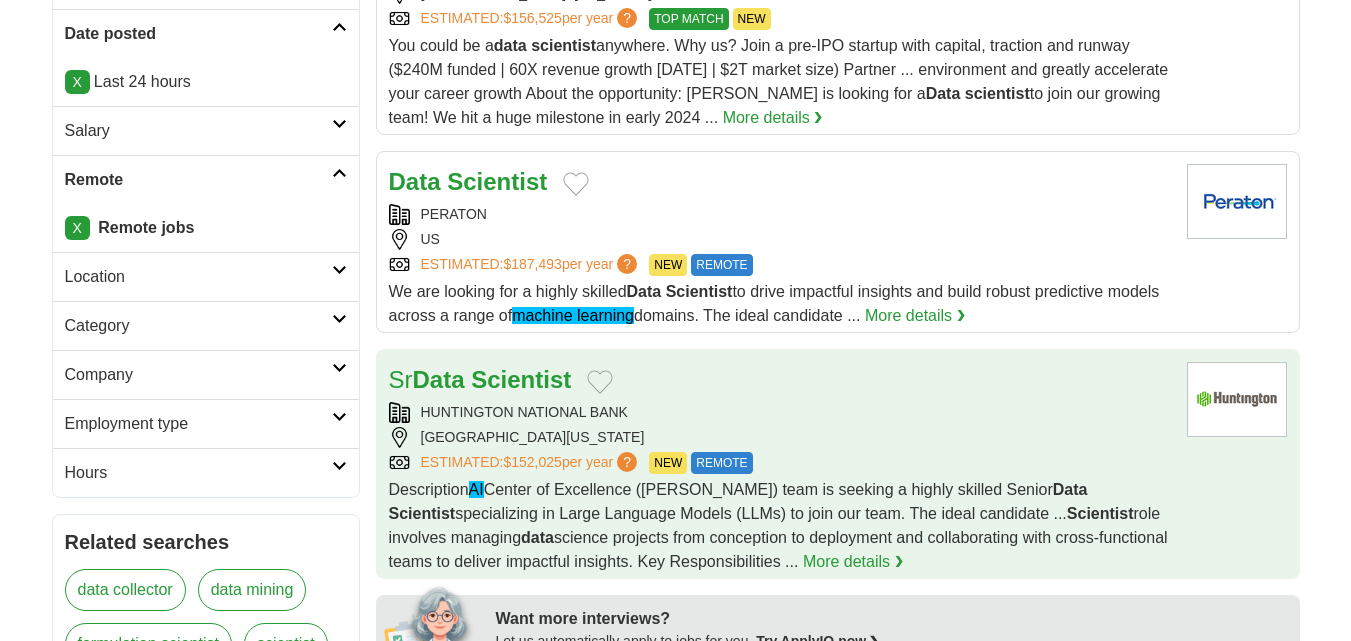 click on "Sr  Data   Scientist" at bounding box center [780, 380] 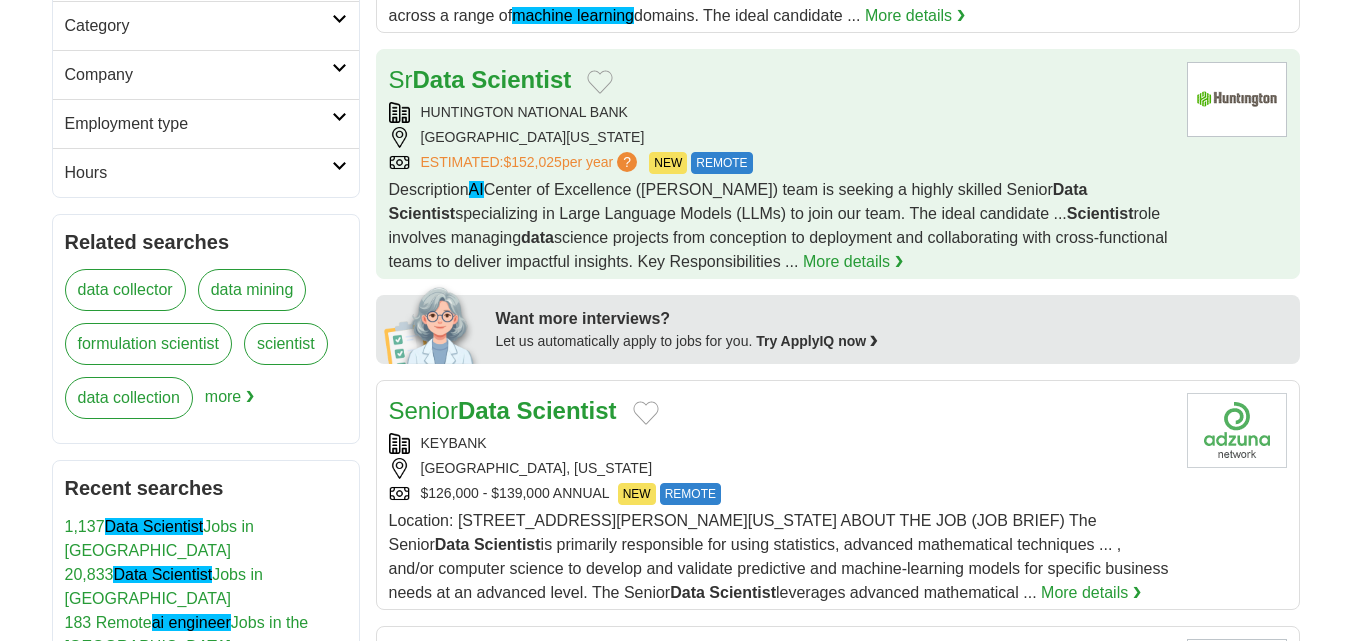 scroll, scrollTop: 900, scrollLeft: 0, axis: vertical 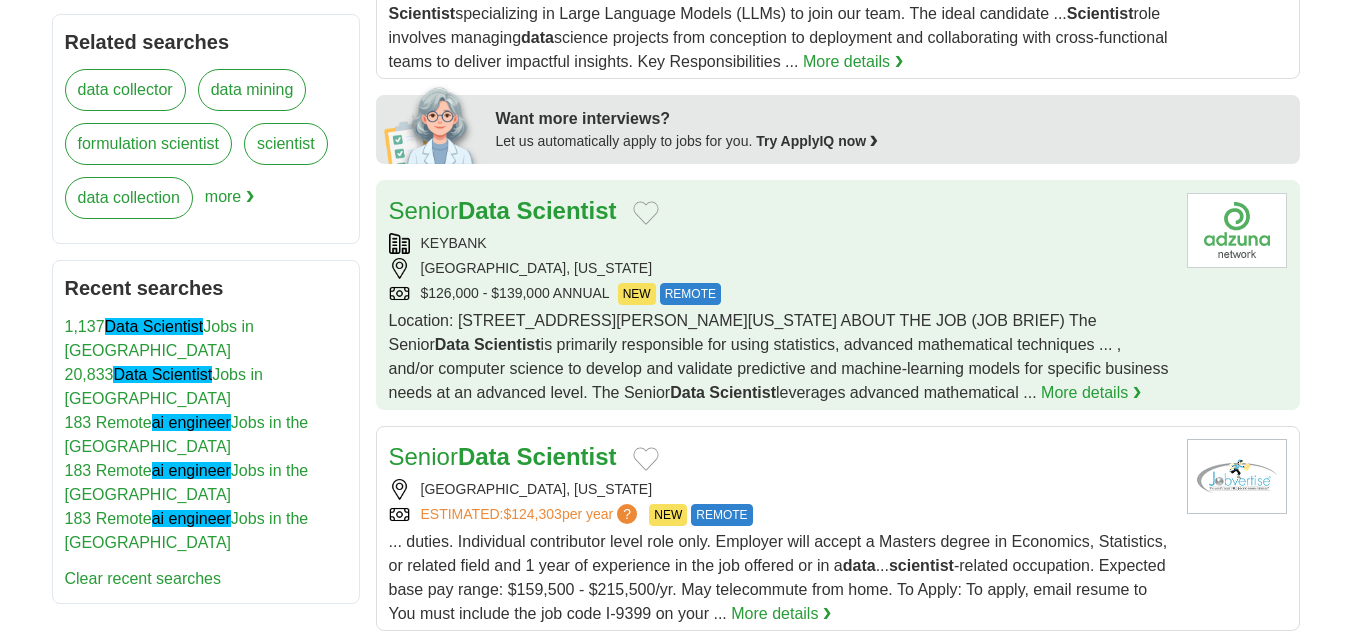 click on "Senior  Data   Scientist" at bounding box center (780, 211) 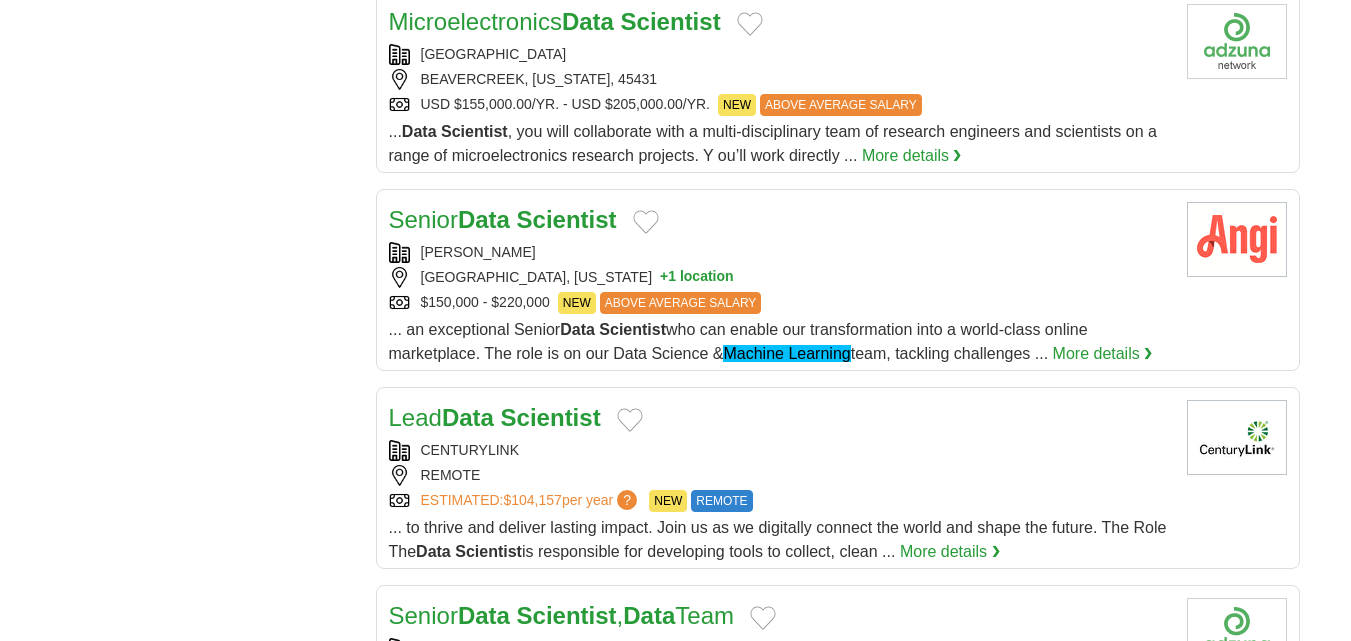 scroll, scrollTop: 2000, scrollLeft: 0, axis: vertical 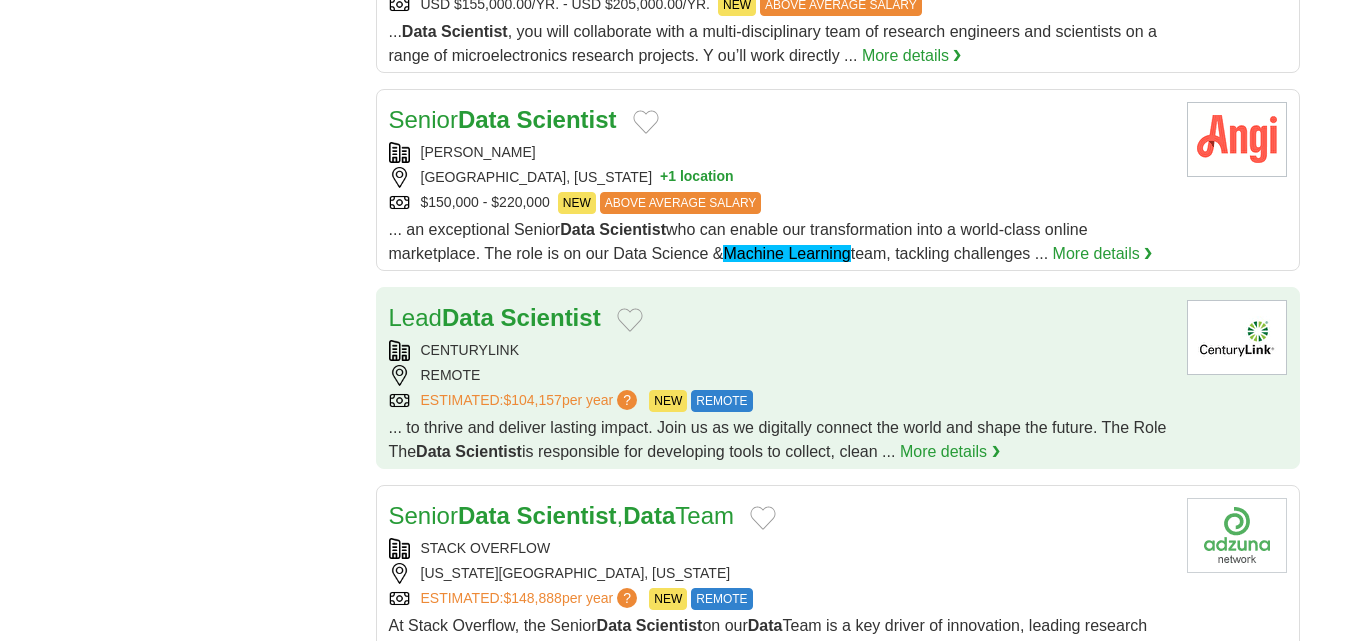 click on "Lead  Data   Scientist" at bounding box center [780, 318] 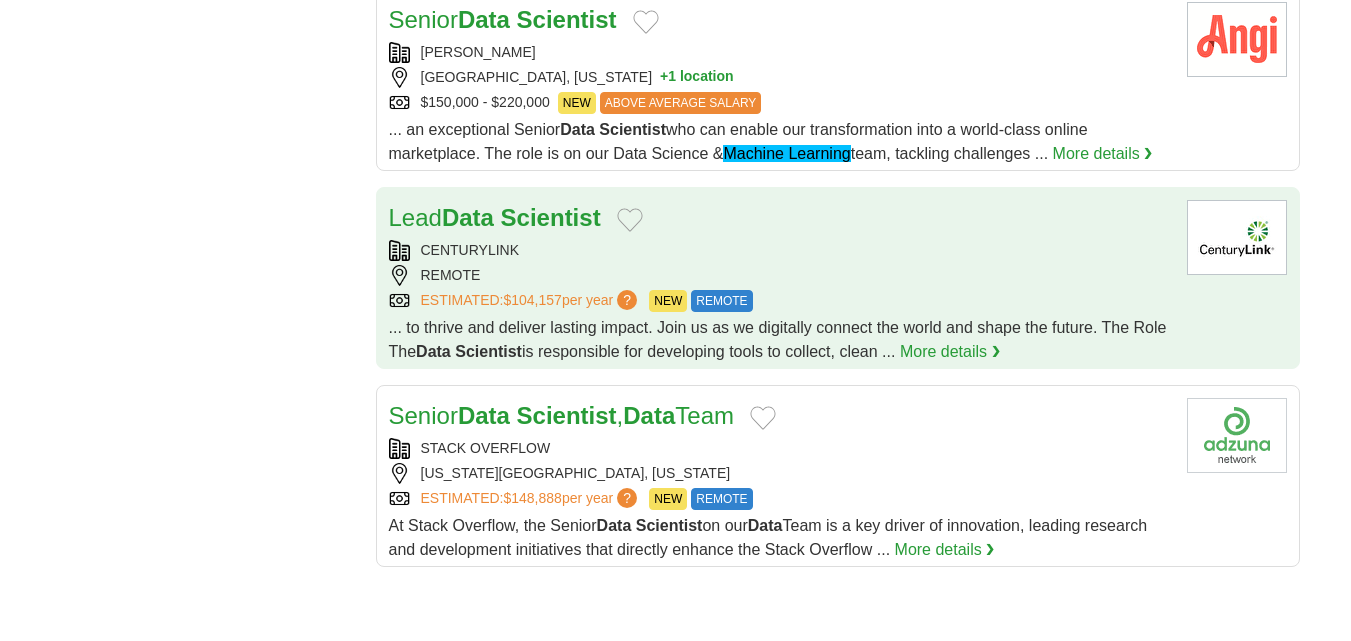 scroll, scrollTop: 2200, scrollLeft: 0, axis: vertical 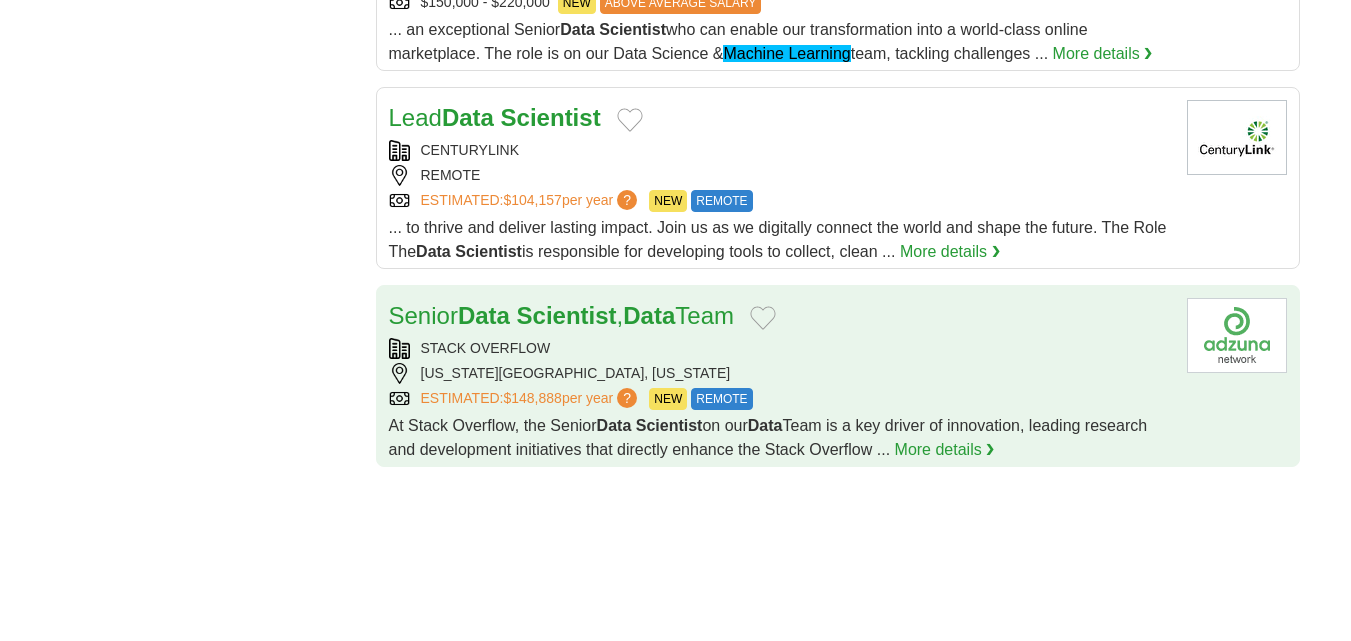 click on "STACK OVERFLOW" at bounding box center [780, 348] 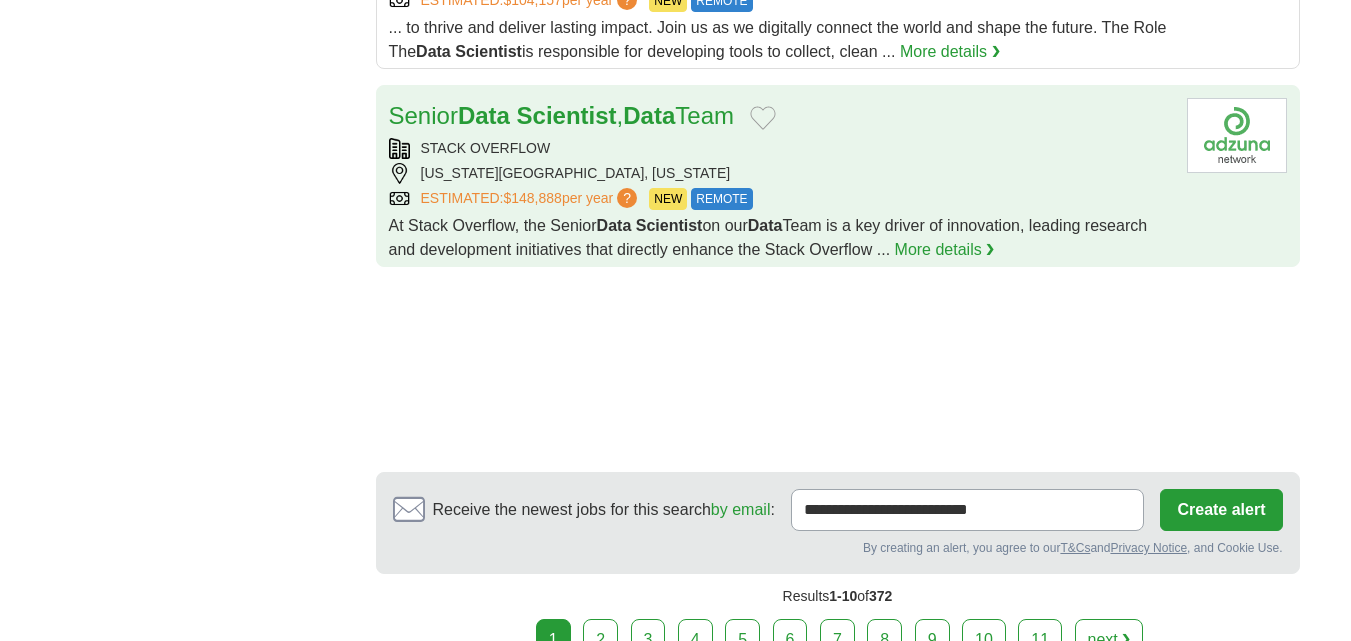 scroll, scrollTop: 2700, scrollLeft: 0, axis: vertical 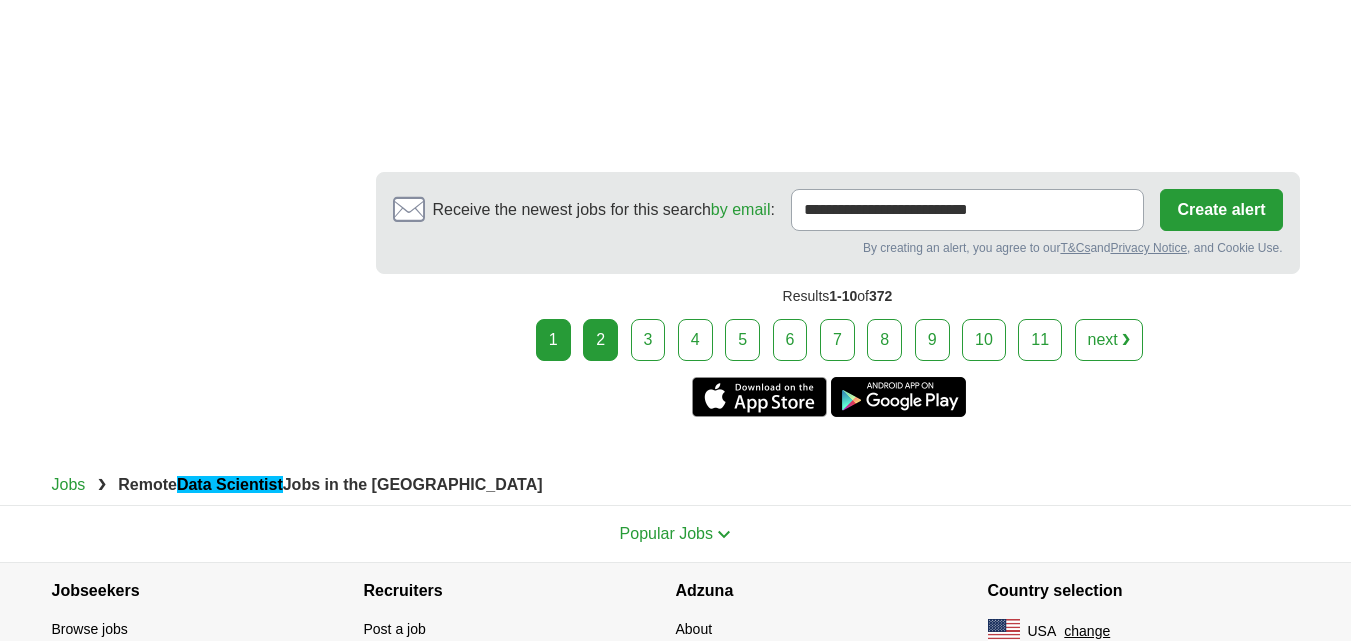 click on "2" at bounding box center [600, 340] 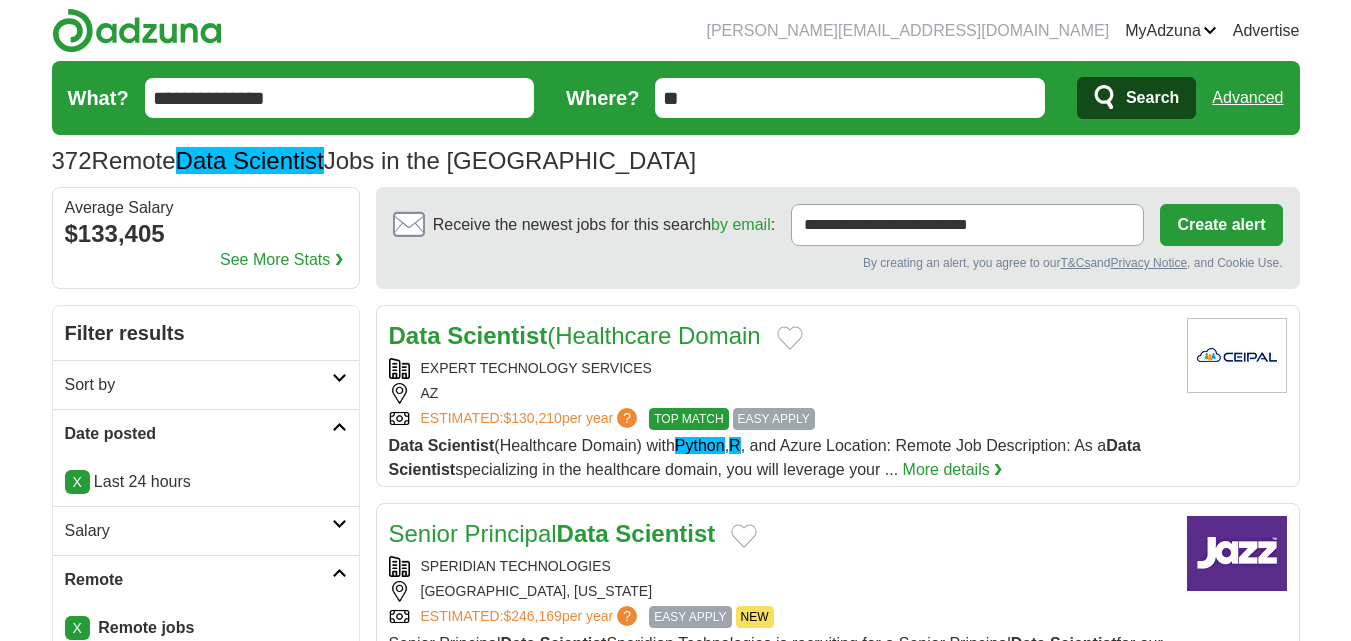 scroll, scrollTop: 0, scrollLeft: 0, axis: both 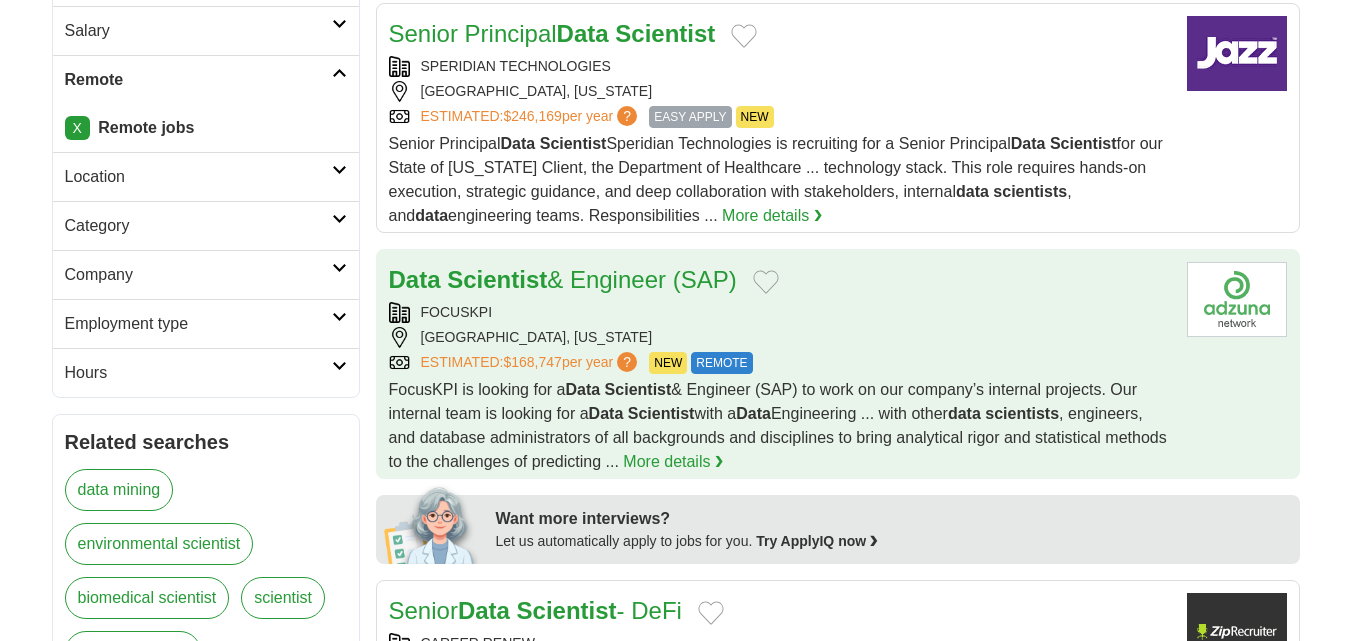 click on "Data   Scientist  & Engineer (SAP)
FOCUSKPI
[GEOGRAPHIC_DATA], [US_STATE]
ESTIMATED:
$168,747
per year
?
NEW REMOTE
NEW REMOTE
FocusKPI is looking for a  Data   Scientist Data   Scientist  with a  Data  Engineering ...  with other  data   scientists" at bounding box center (780, 368) 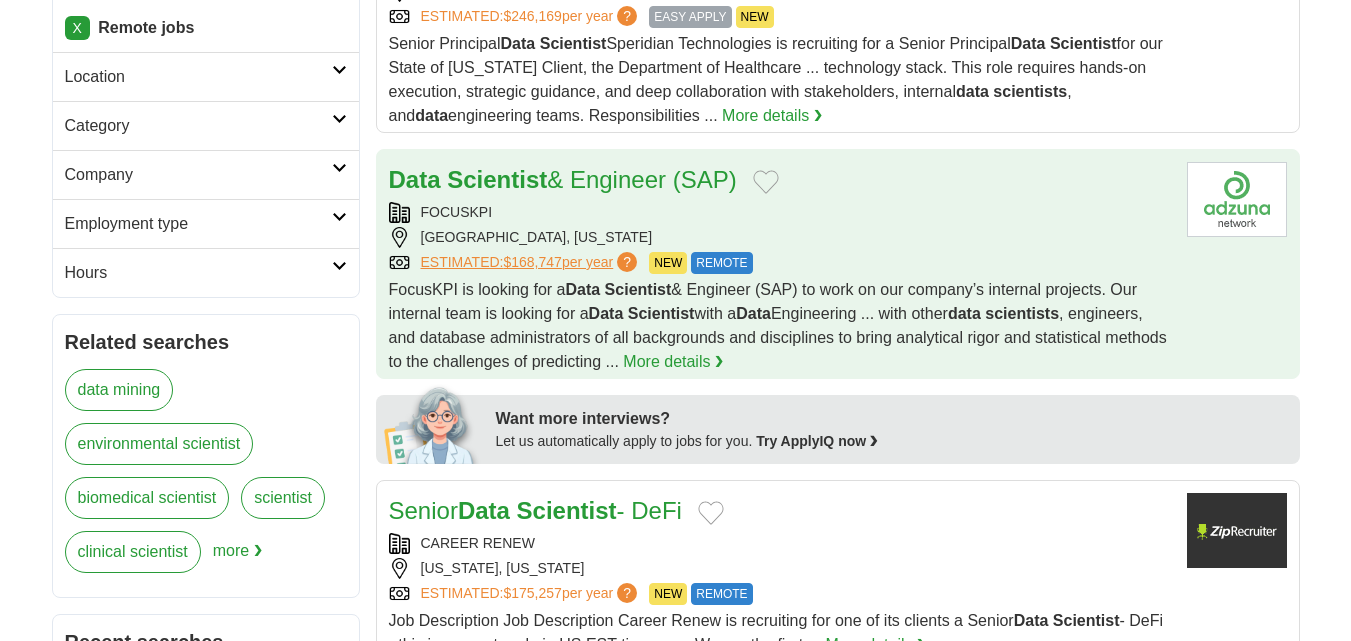 scroll, scrollTop: 700, scrollLeft: 0, axis: vertical 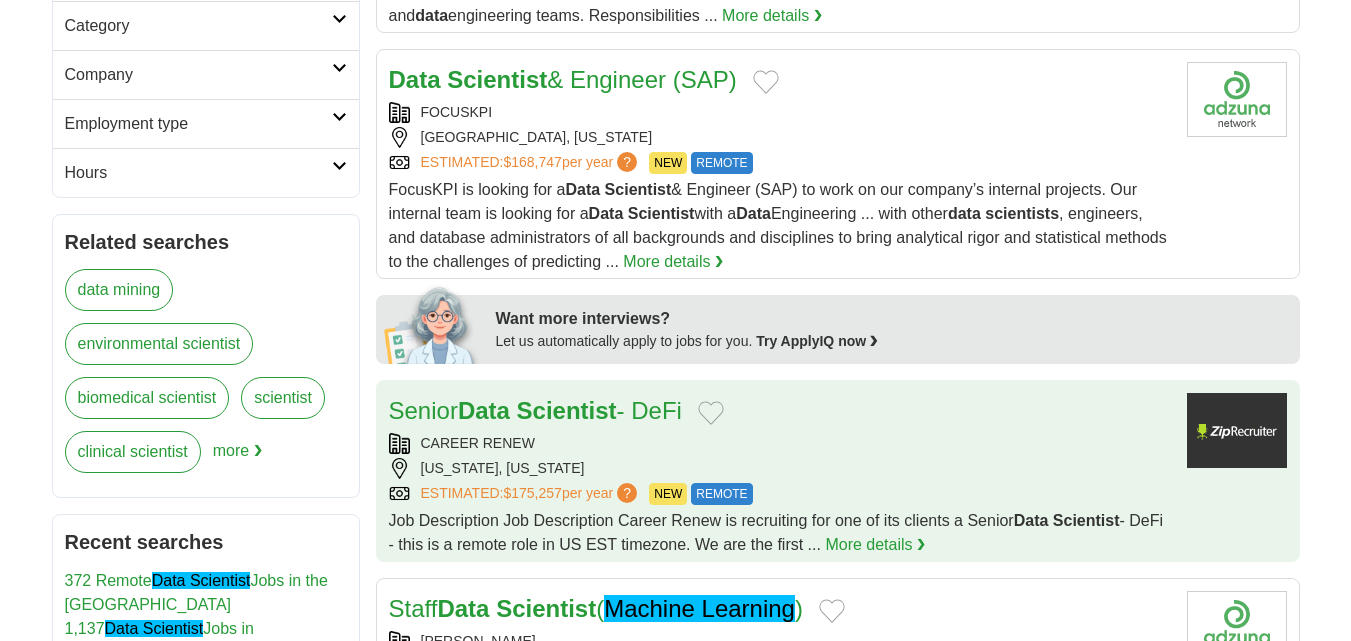 click on "CAREER RENEW" at bounding box center [780, 443] 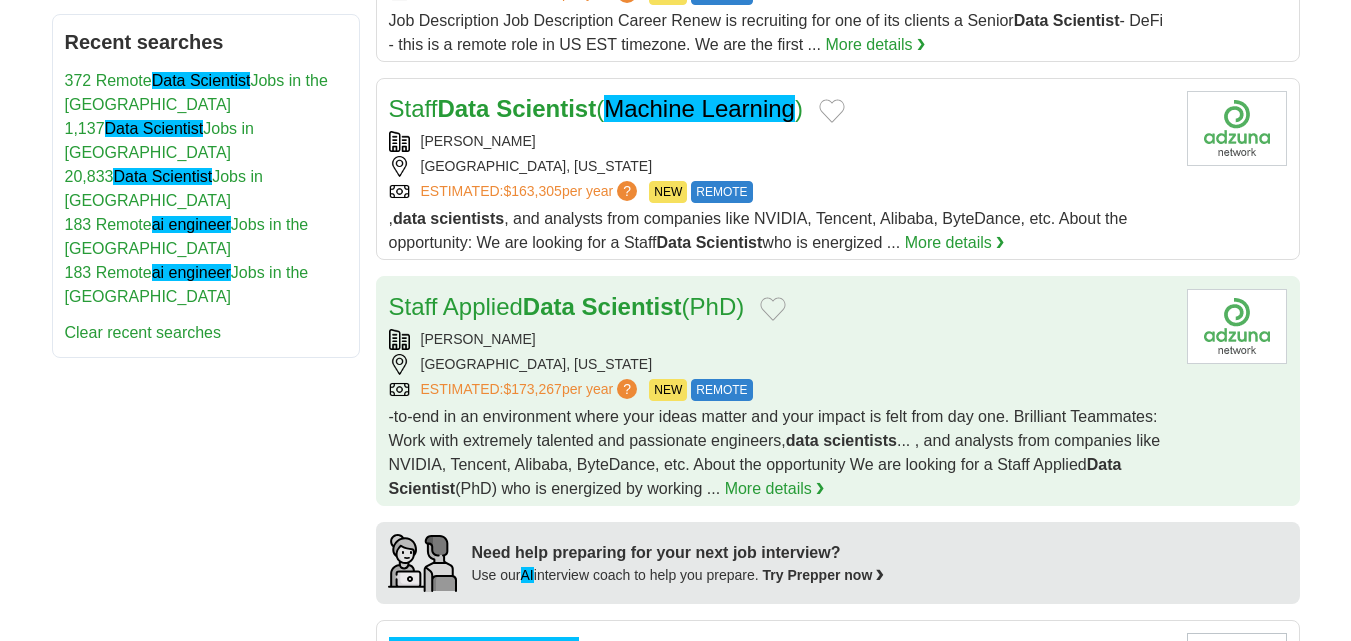 scroll, scrollTop: 1500, scrollLeft: 0, axis: vertical 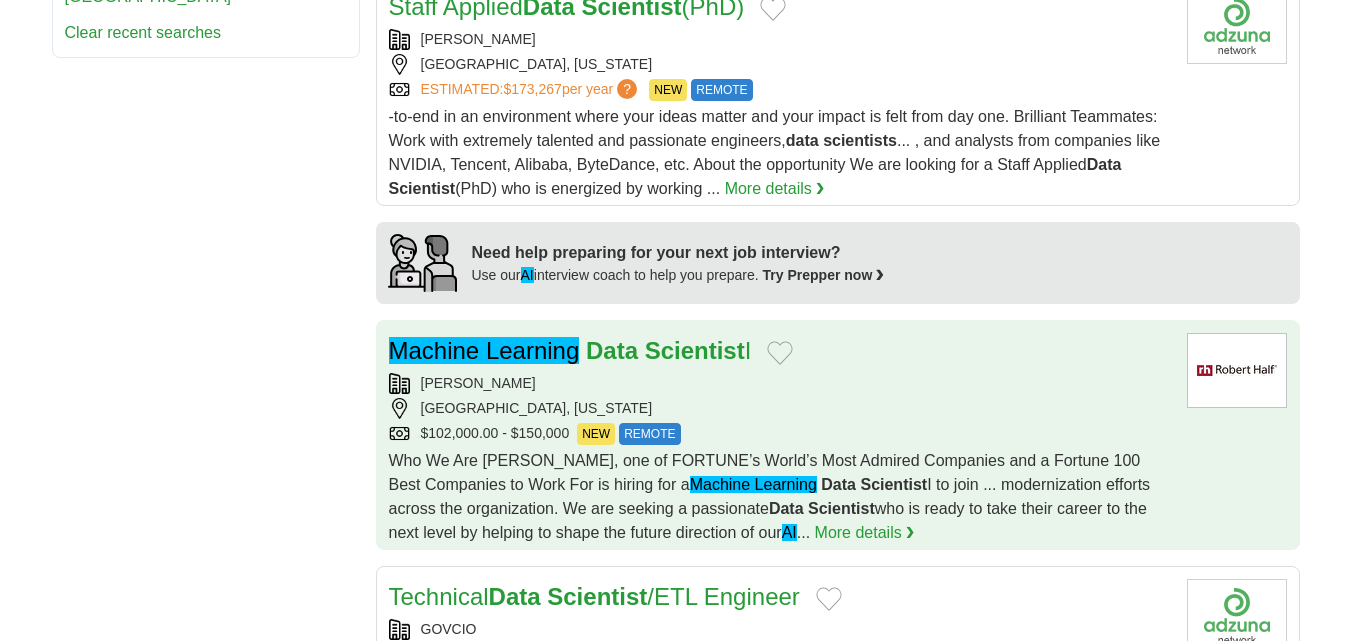 click on "[PERSON_NAME]
[GEOGRAPHIC_DATA], [US_STATE]
$102,000.00 - $150,000
NEW REMOTE" at bounding box center [780, 409] 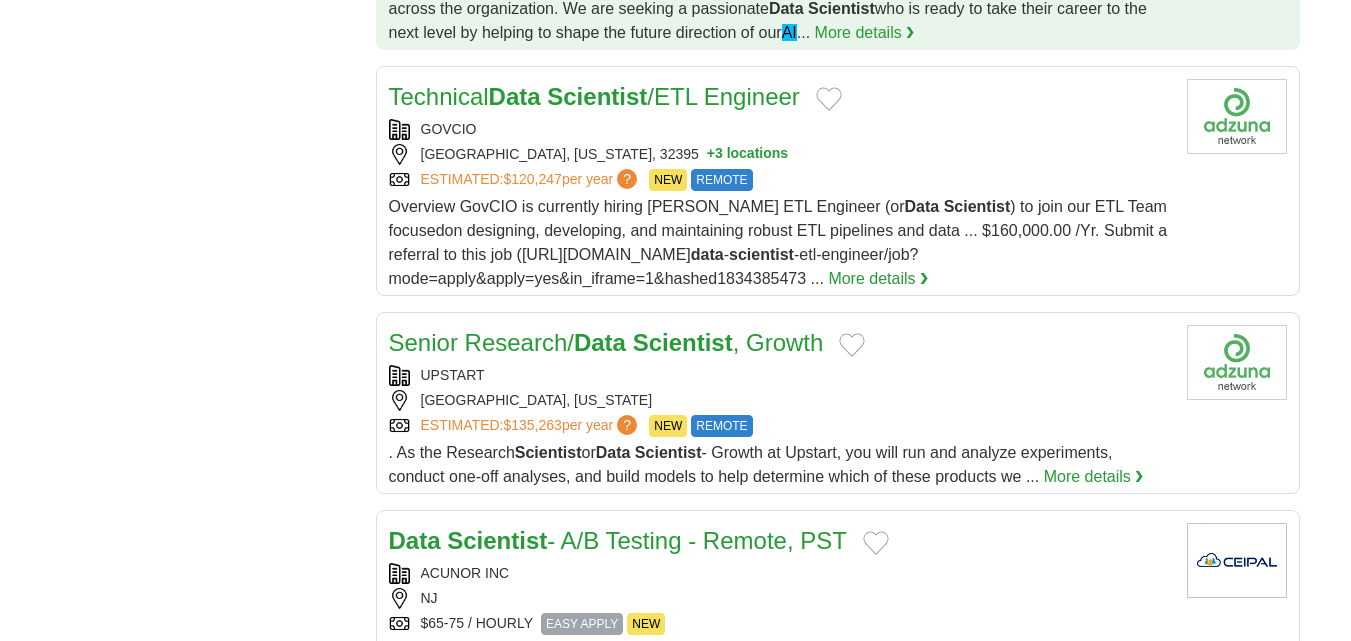 scroll, scrollTop: 2100, scrollLeft: 0, axis: vertical 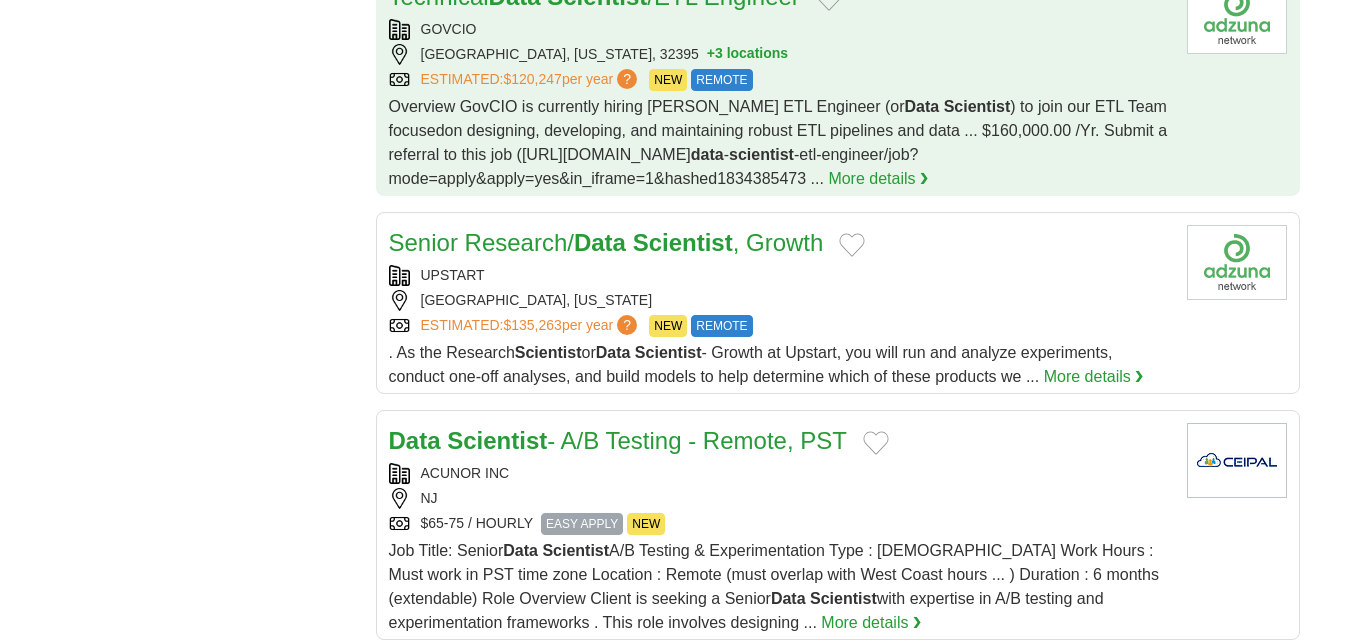 click on "GOVCIO" at bounding box center [780, 29] 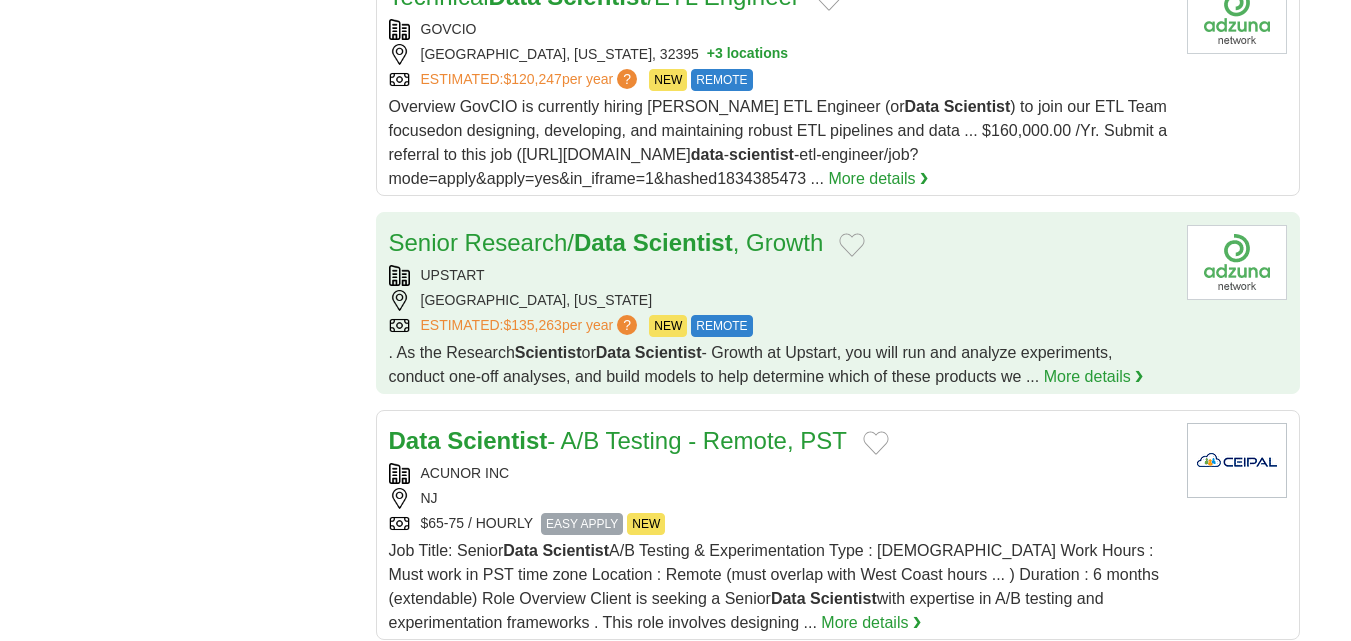 click on "UPSTART" at bounding box center (780, 275) 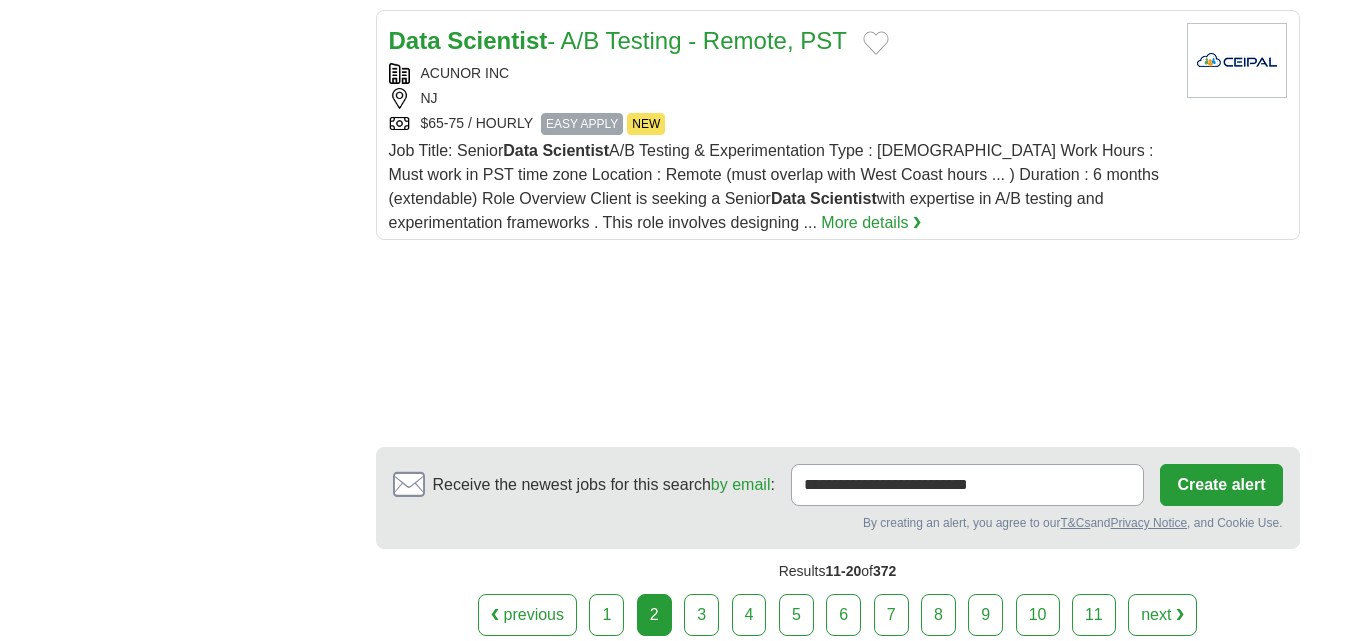 scroll, scrollTop: 2700, scrollLeft: 0, axis: vertical 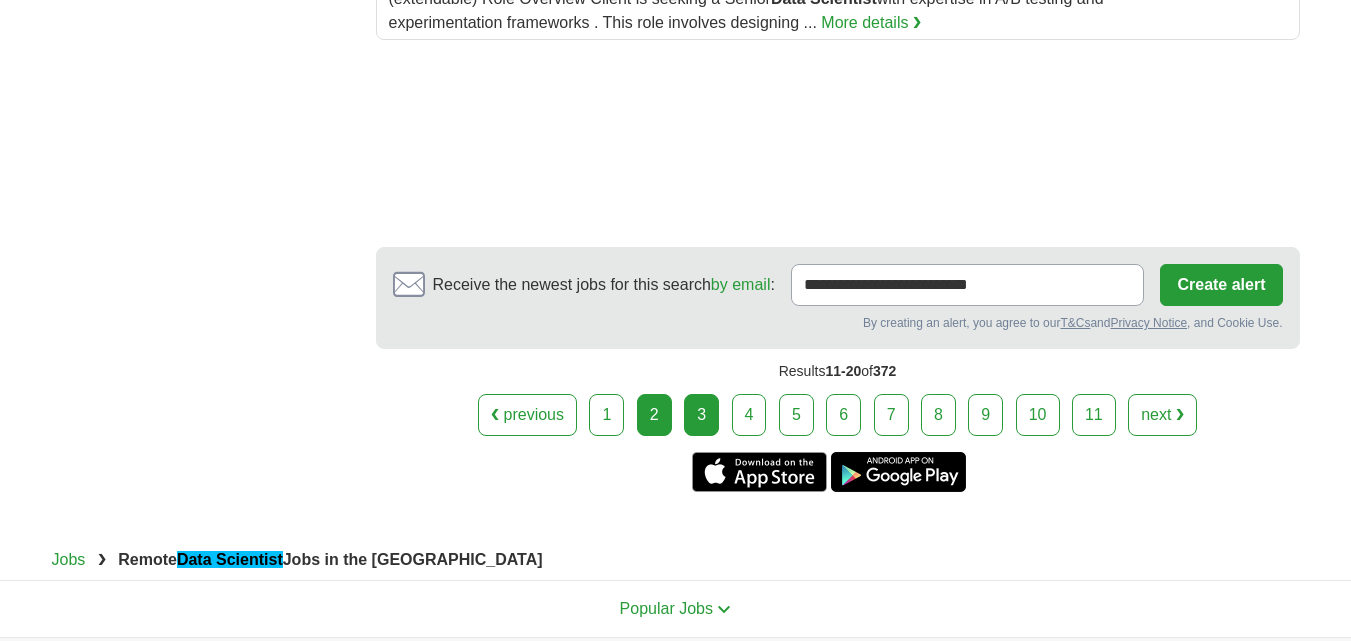 click on "3" at bounding box center (701, 415) 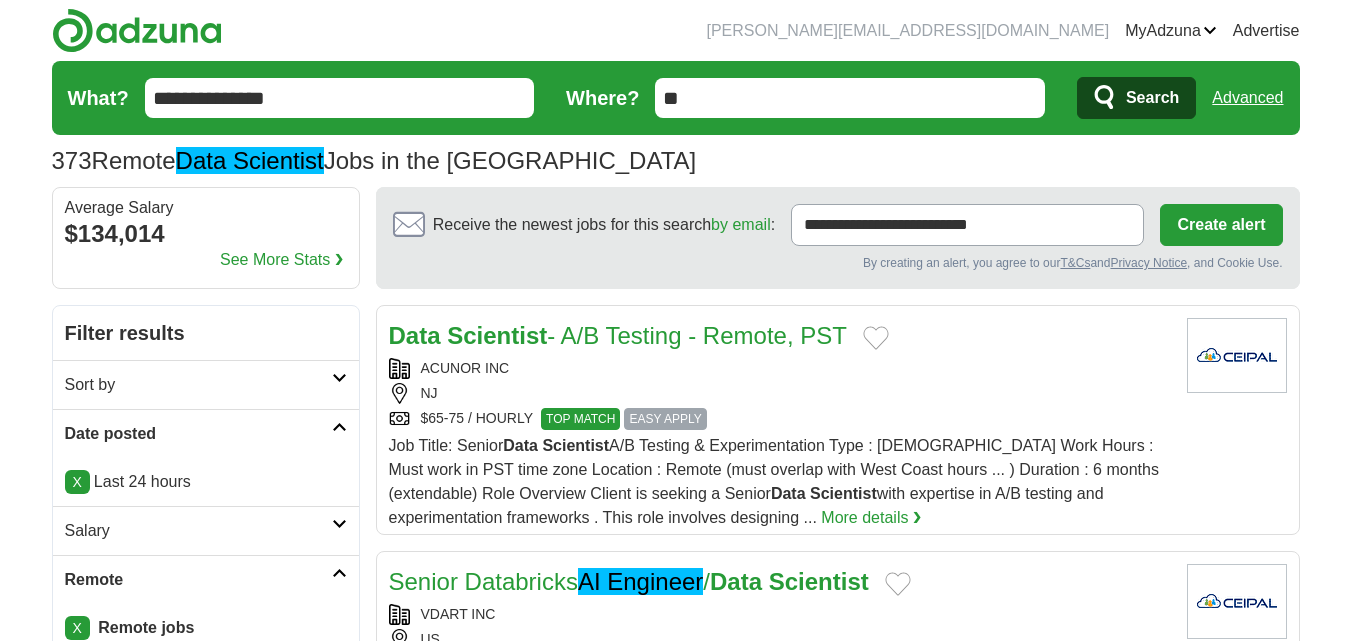 scroll, scrollTop: 0, scrollLeft: 0, axis: both 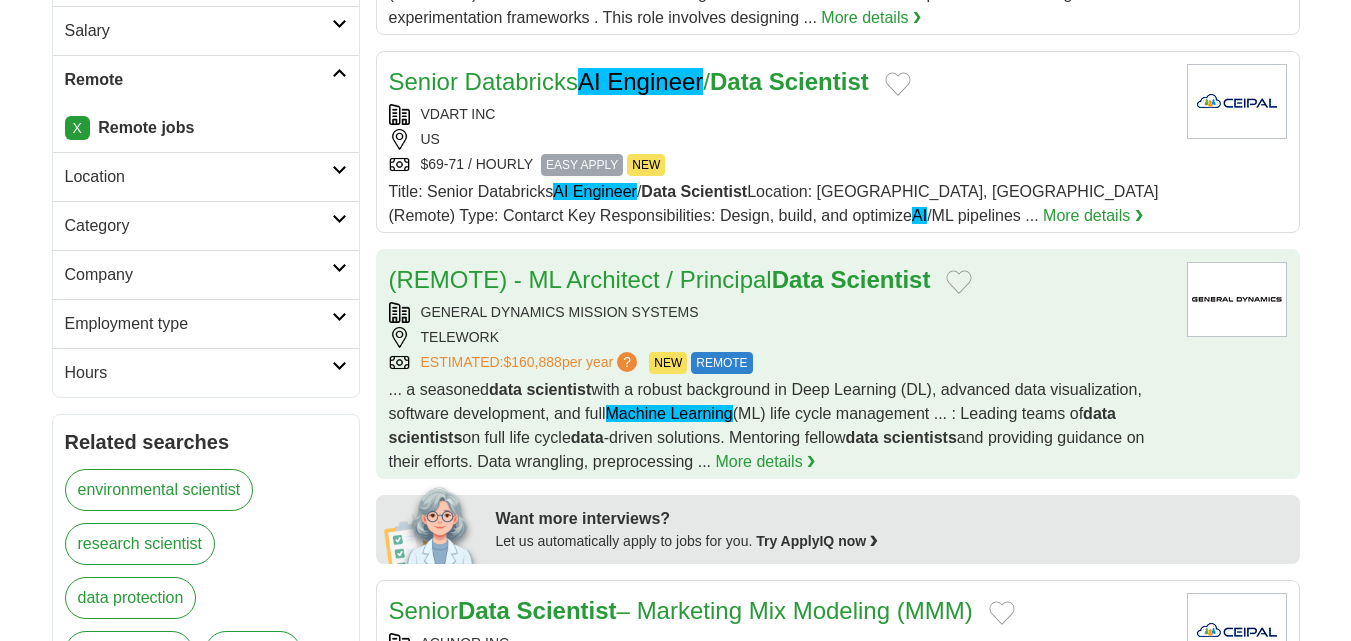 click on "GENERAL DYNAMICS MISSION SYSTEMS" at bounding box center (780, 312) 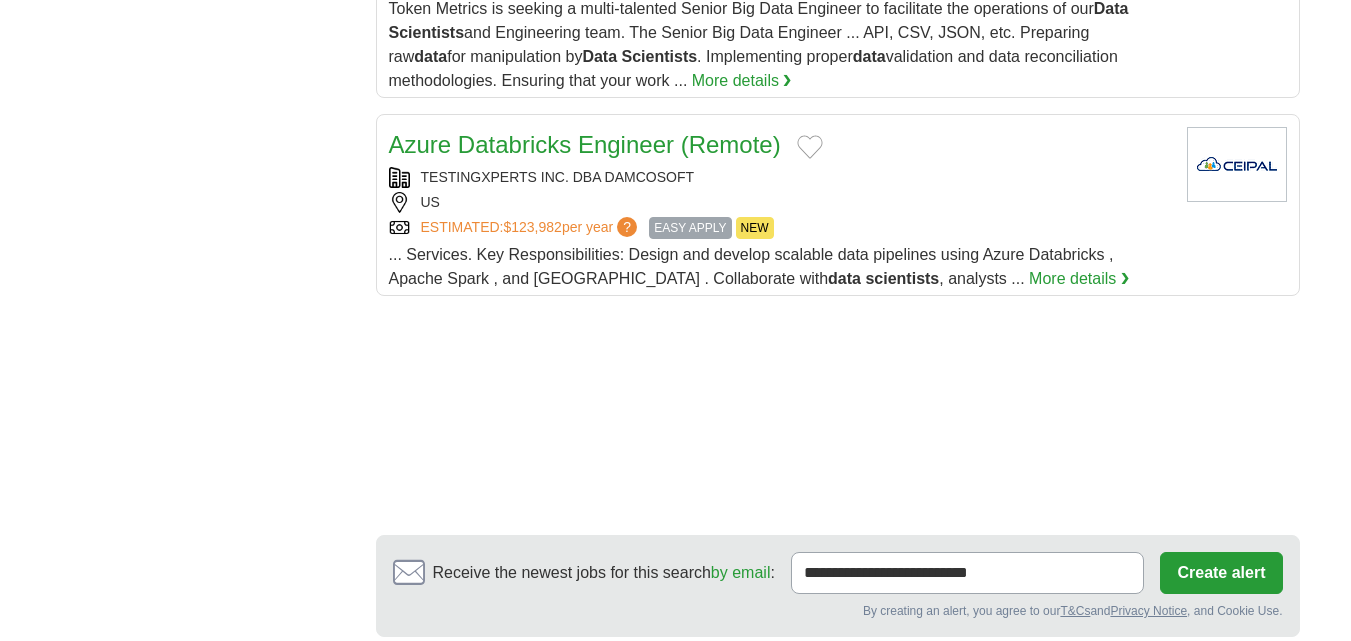 scroll, scrollTop: 2700, scrollLeft: 0, axis: vertical 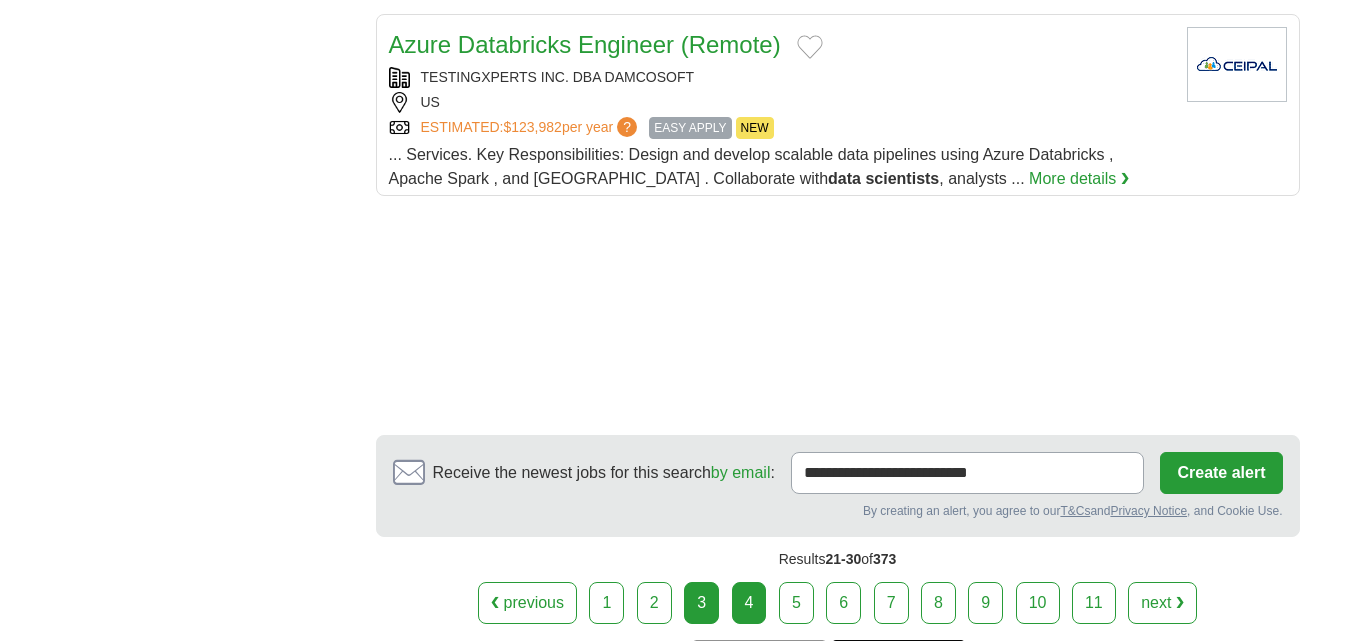 click on "4" at bounding box center (749, 603) 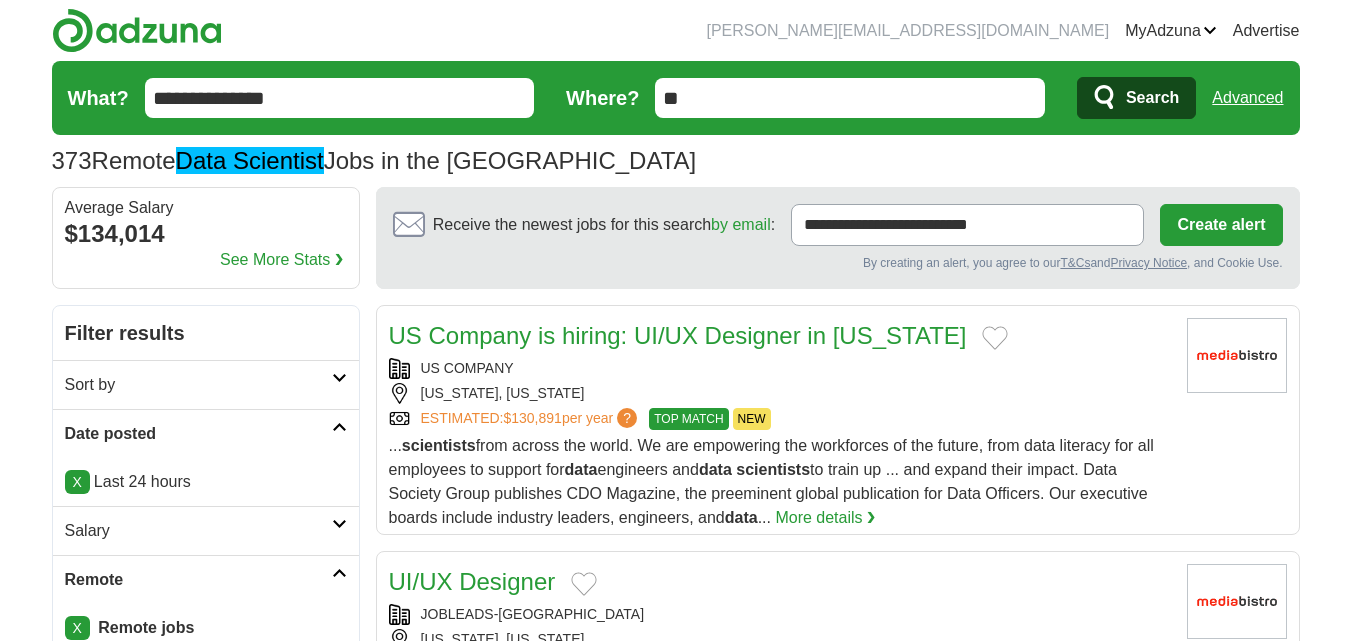 scroll, scrollTop: 0, scrollLeft: 0, axis: both 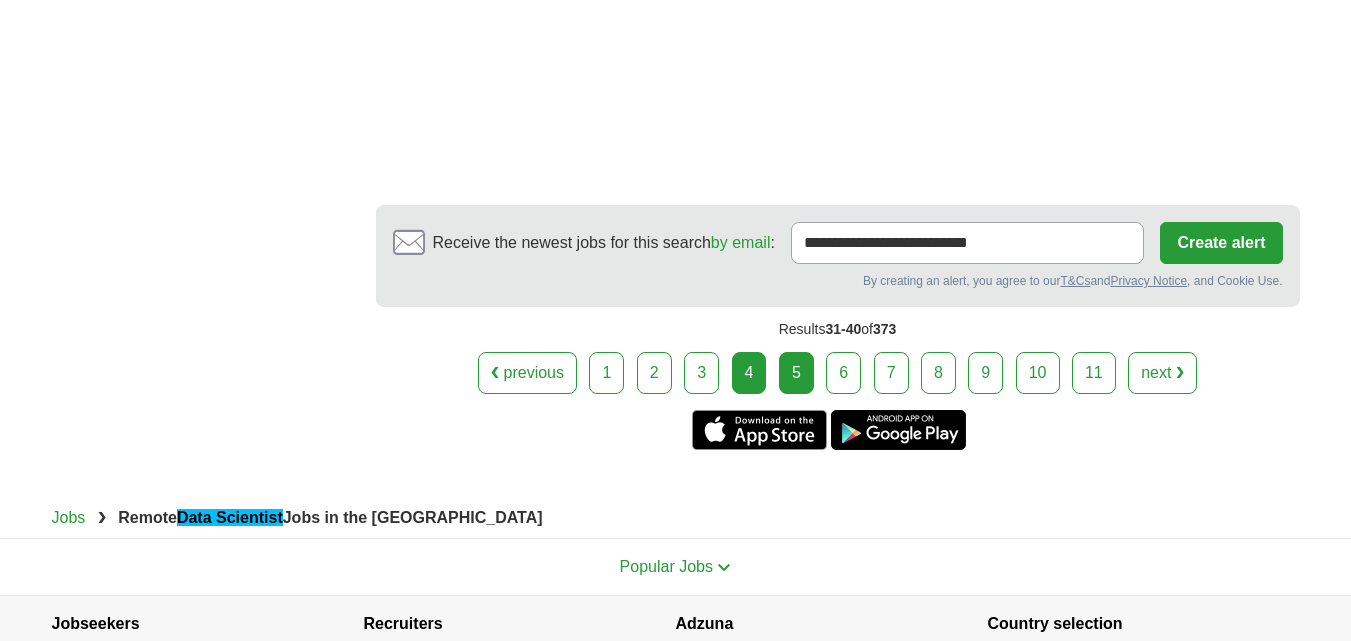 click on "5" at bounding box center [796, 373] 